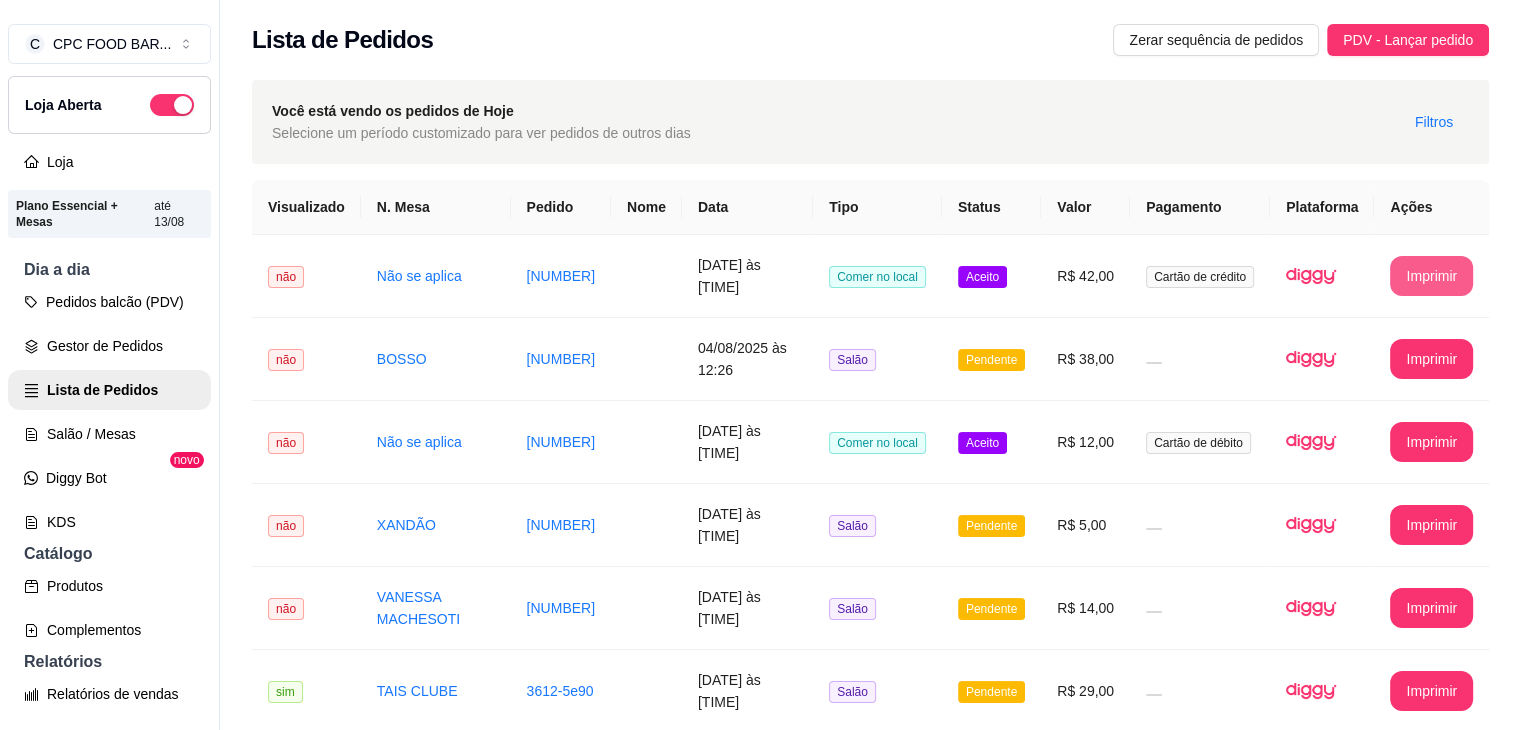 scroll, scrollTop: 0, scrollLeft: 0, axis: both 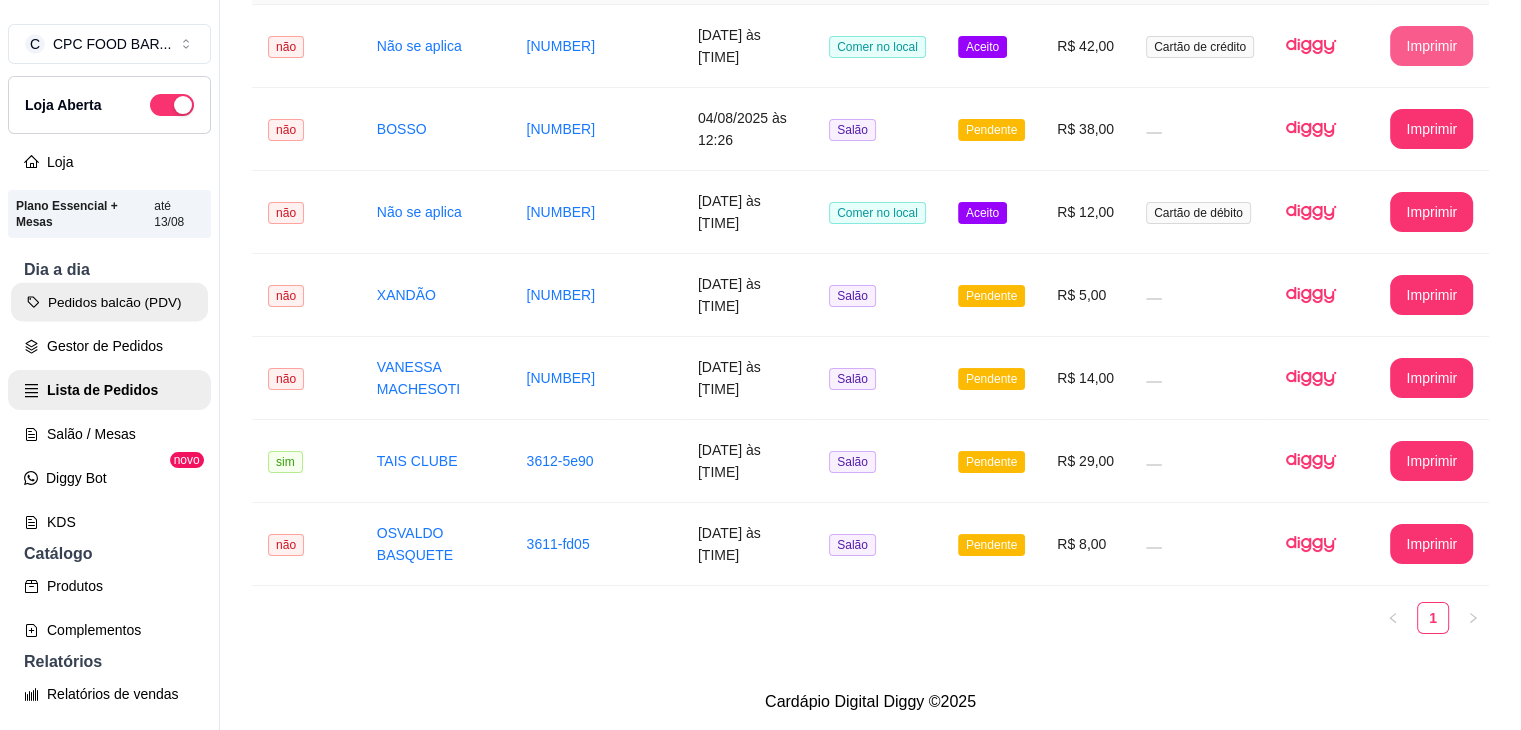 click on "Pedidos balcão (PDV)" at bounding box center (109, 302) 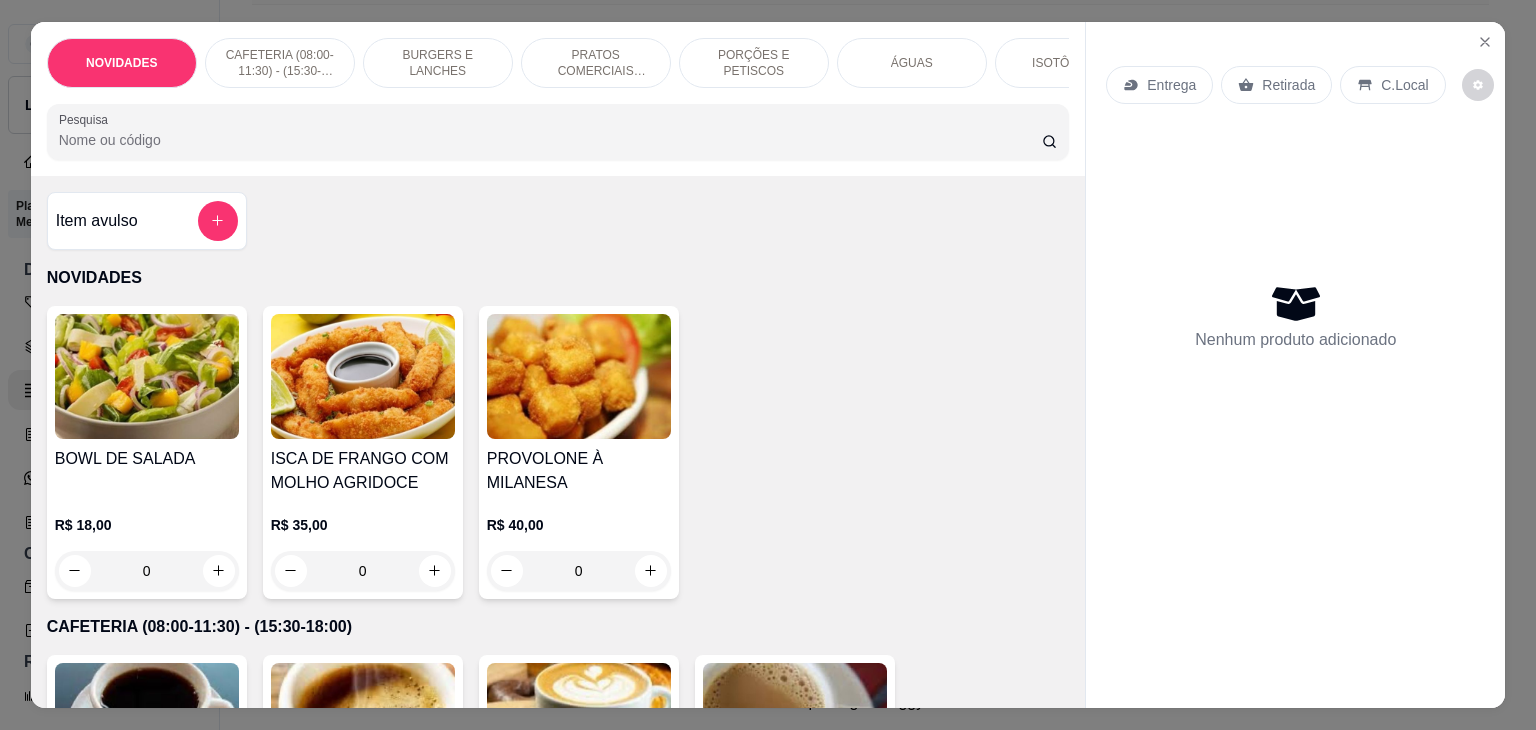 click on "Pesquisa" at bounding box center (550, 140) 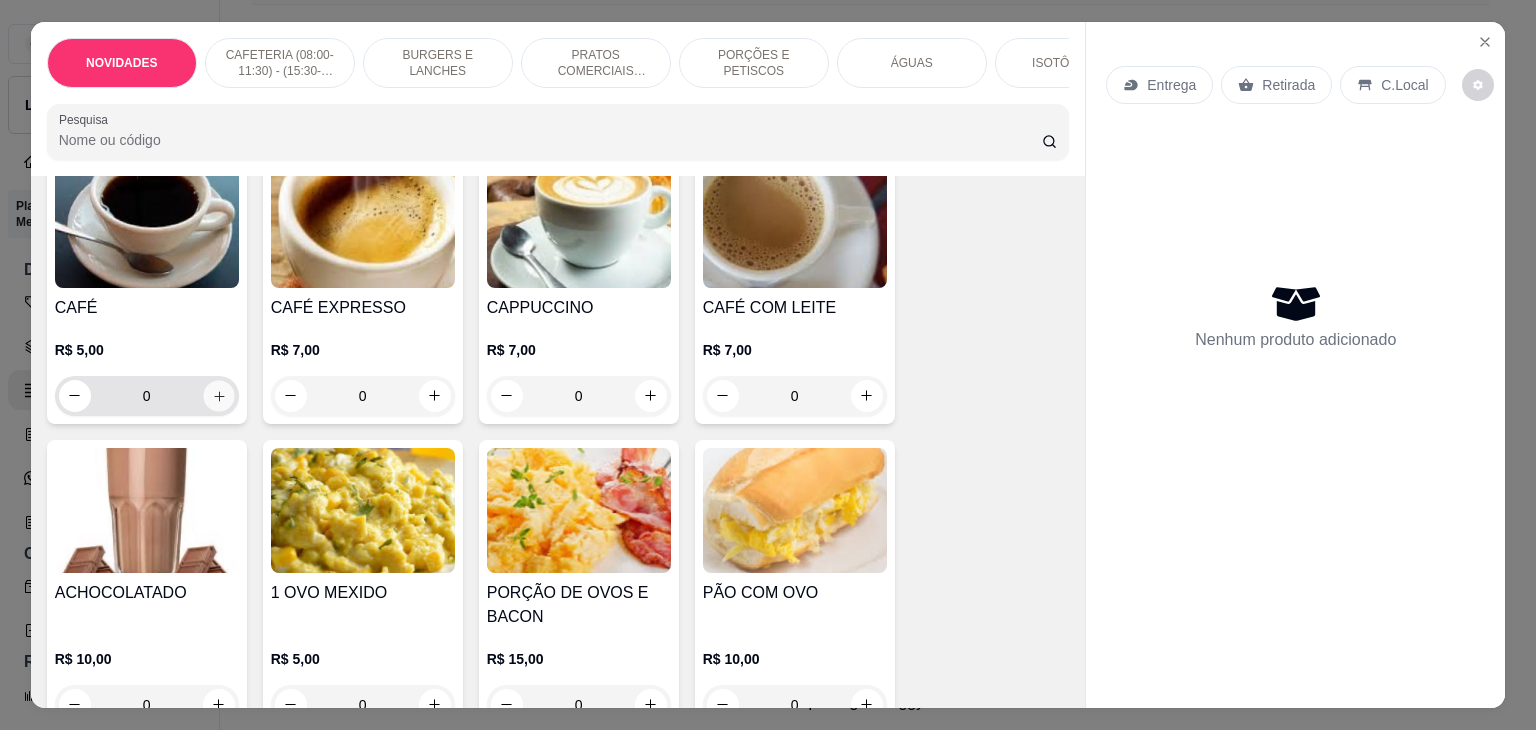 click 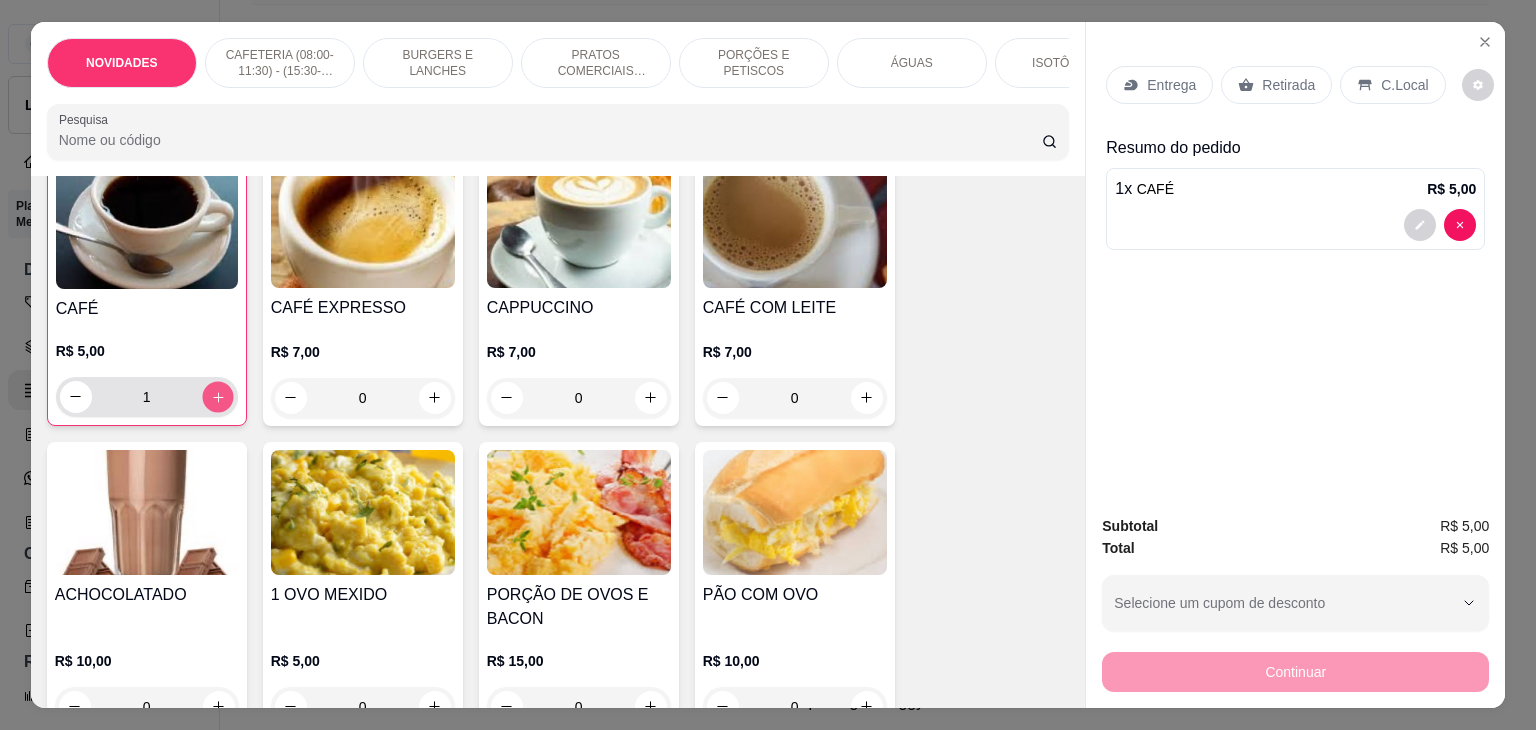 click 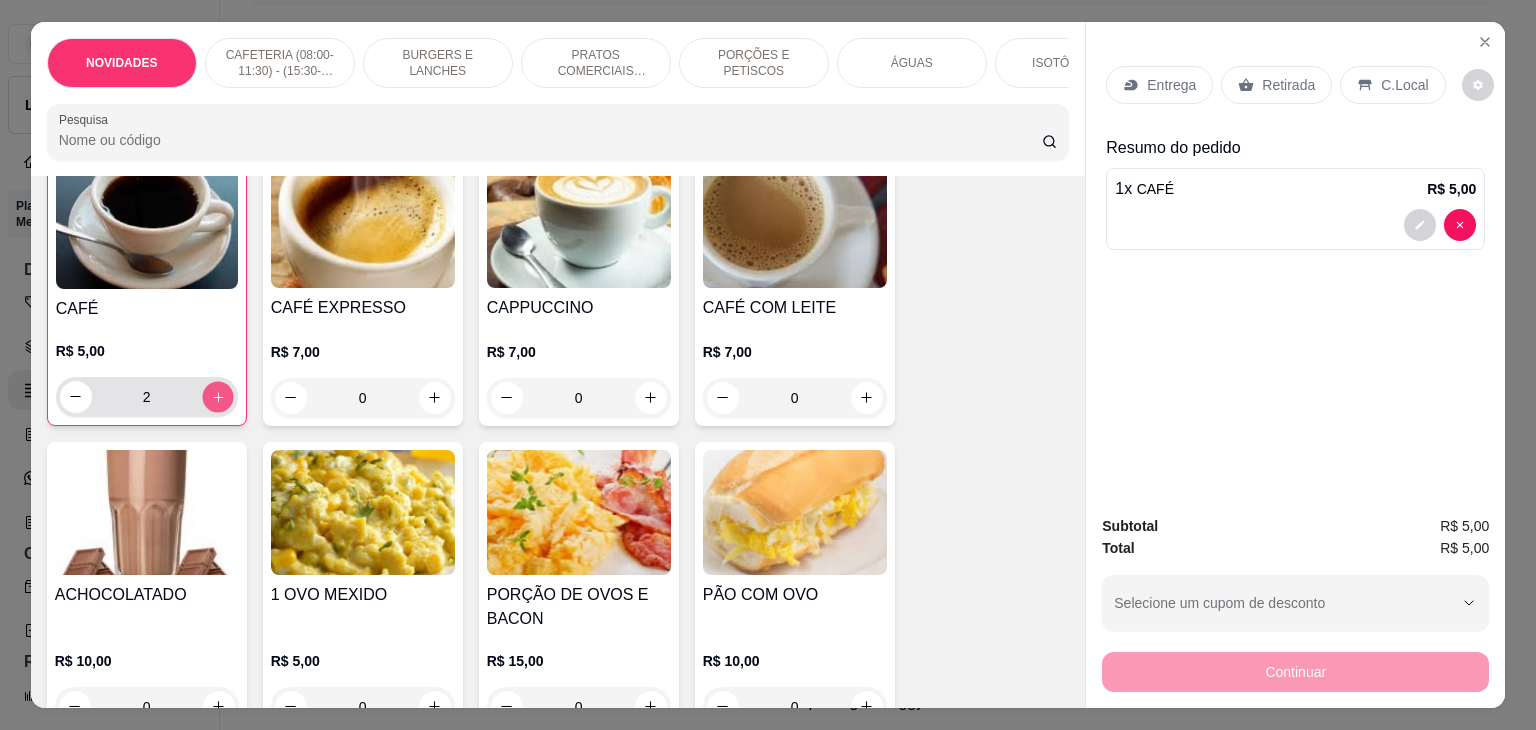 scroll, scrollTop: 500, scrollLeft: 0, axis: vertical 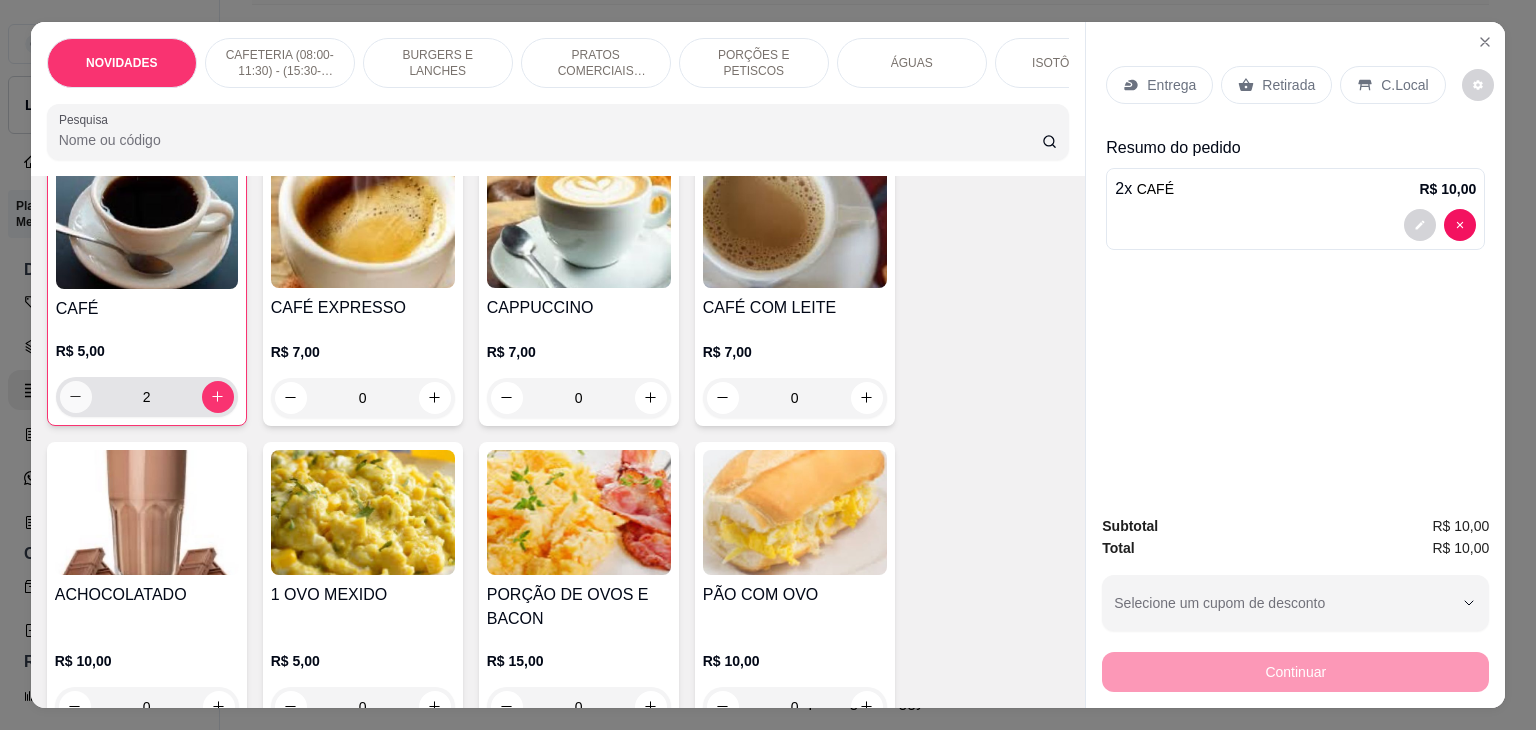 click 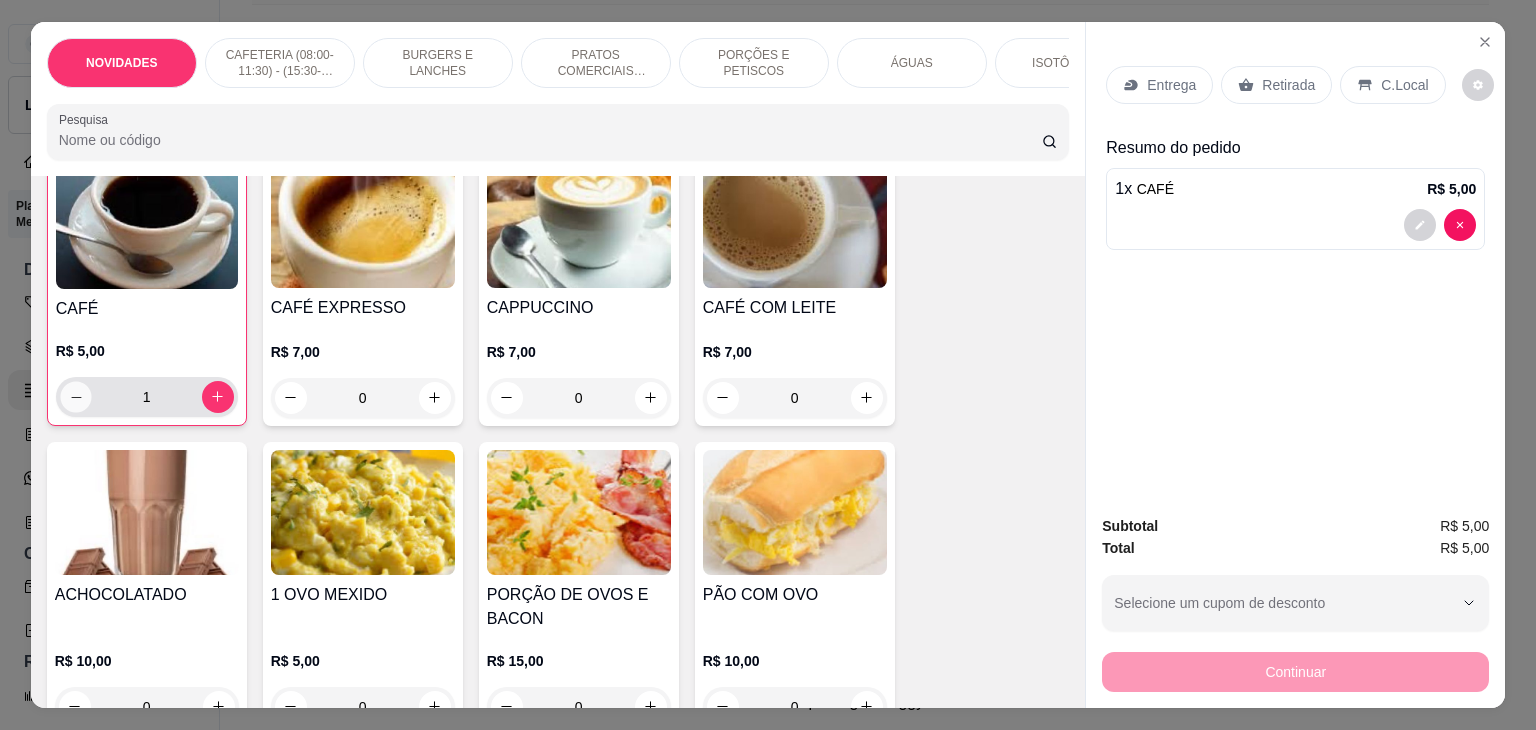 click 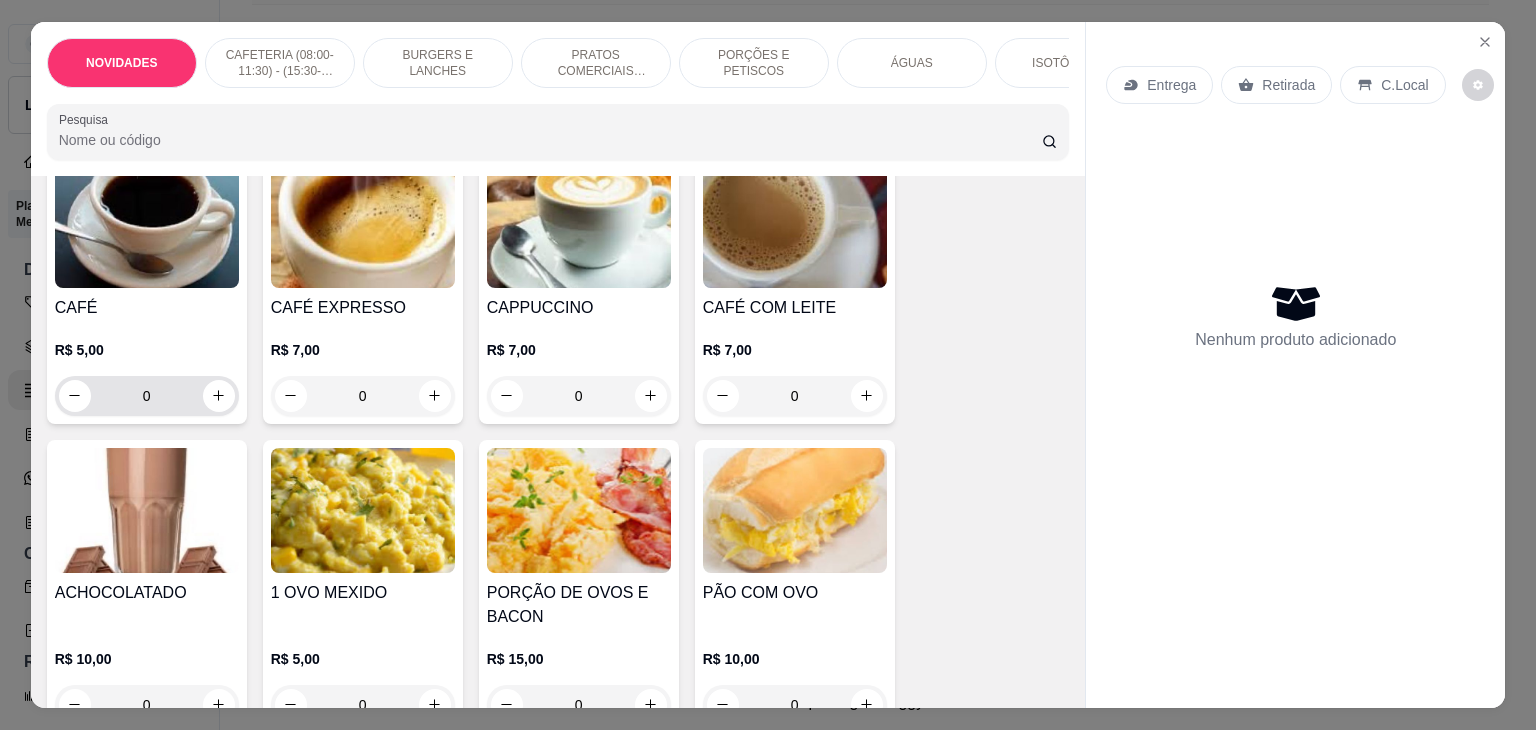 scroll, scrollTop: 500, scrollLeft: 0, axis: vertical 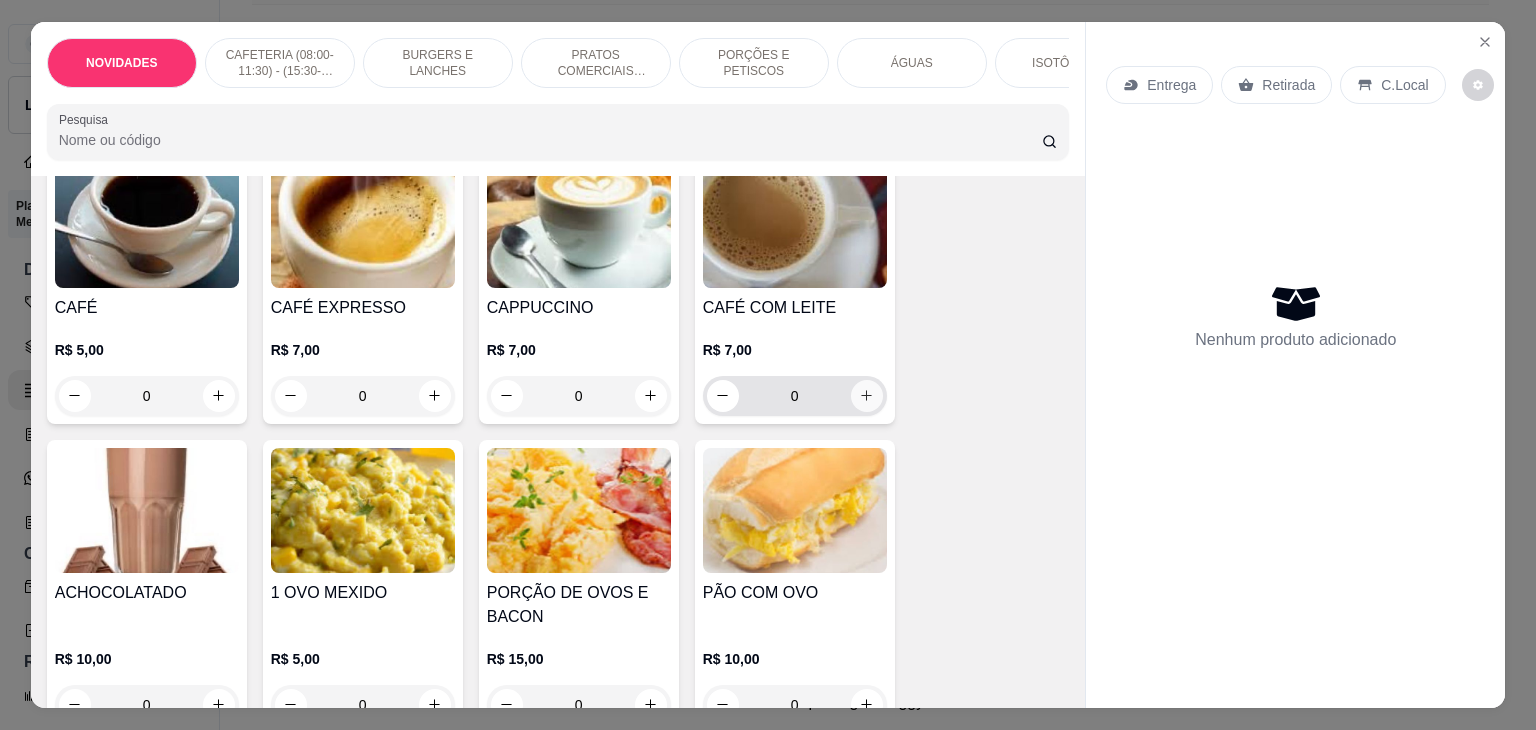 click at bounding box center (867, 396) 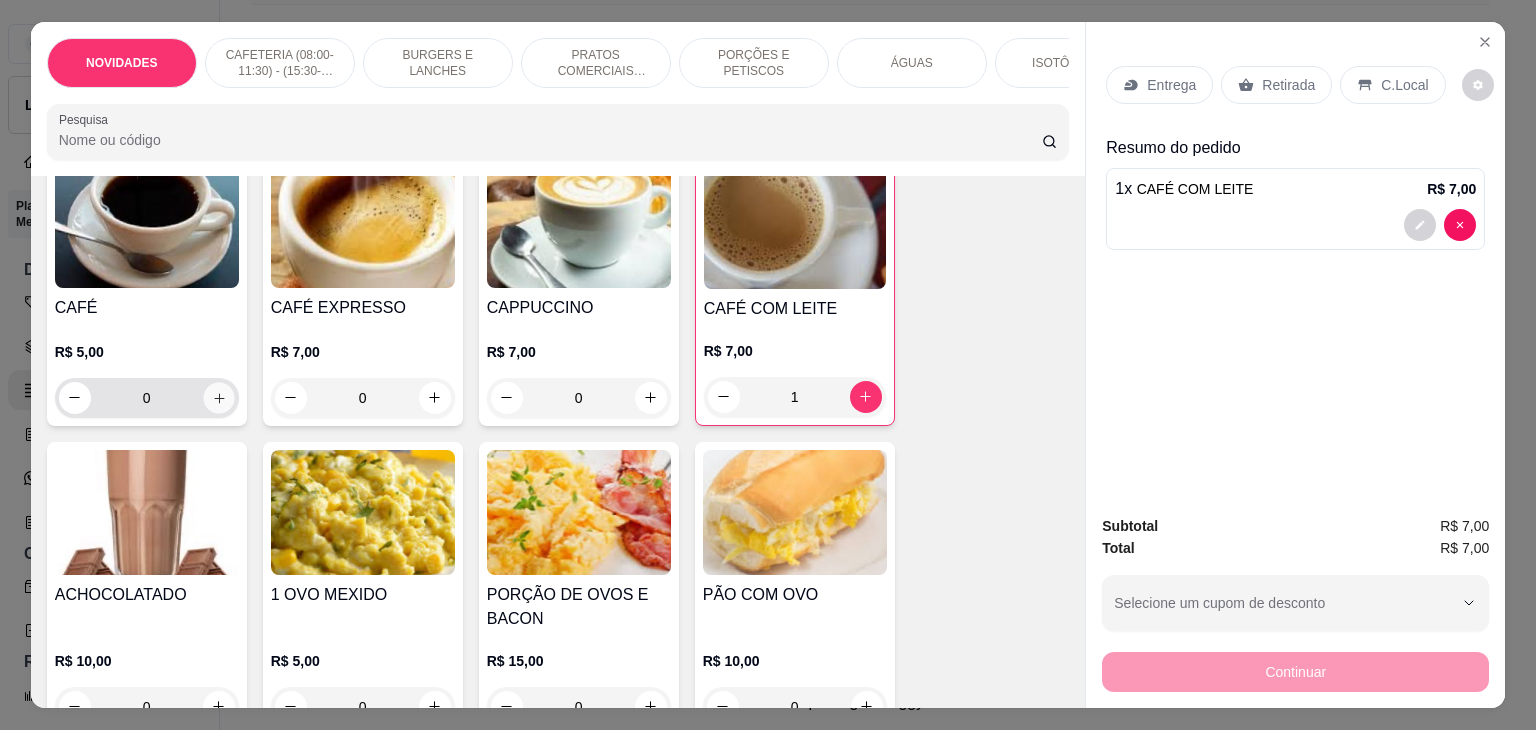 click 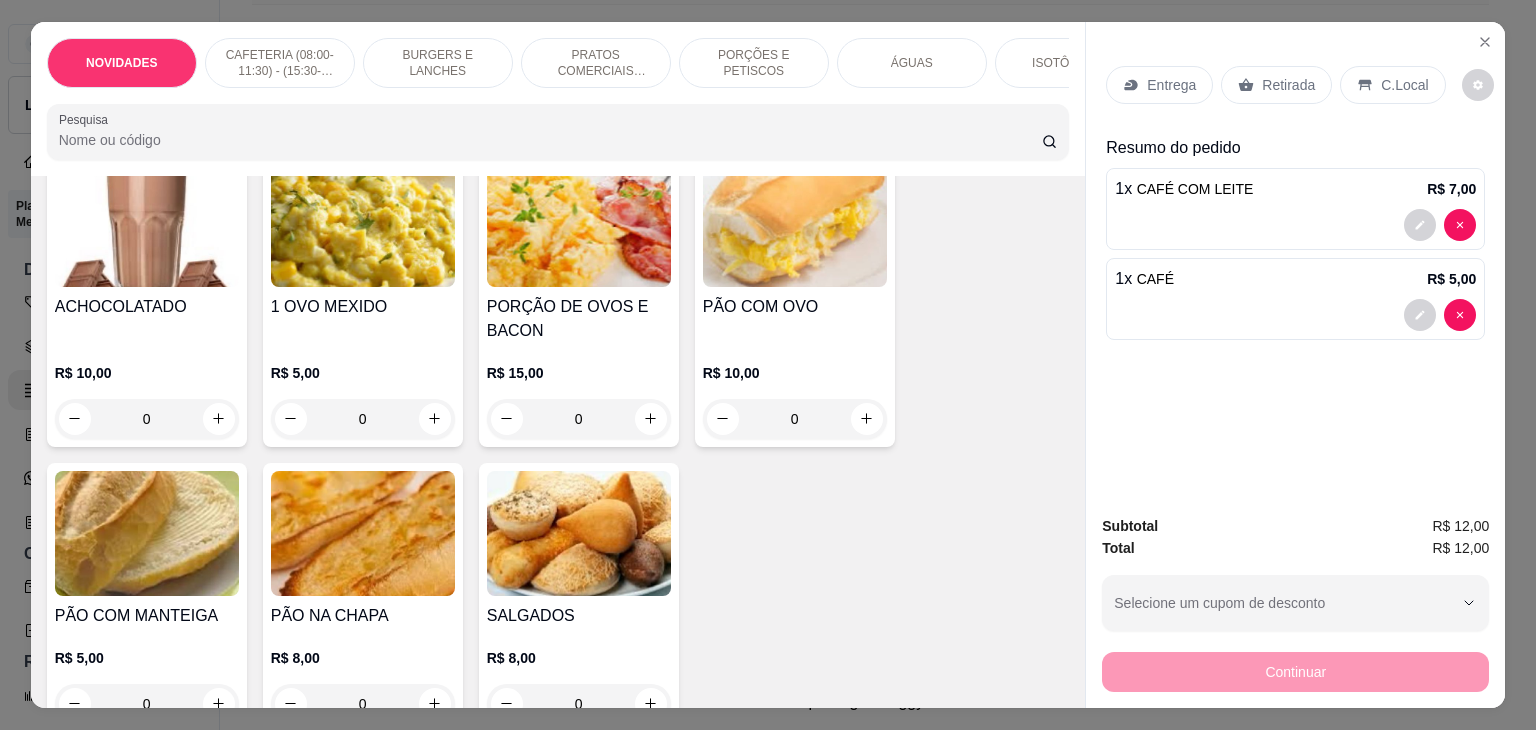 scroll, scrollTop: 800, scrollLeft: 0, axis: vertical 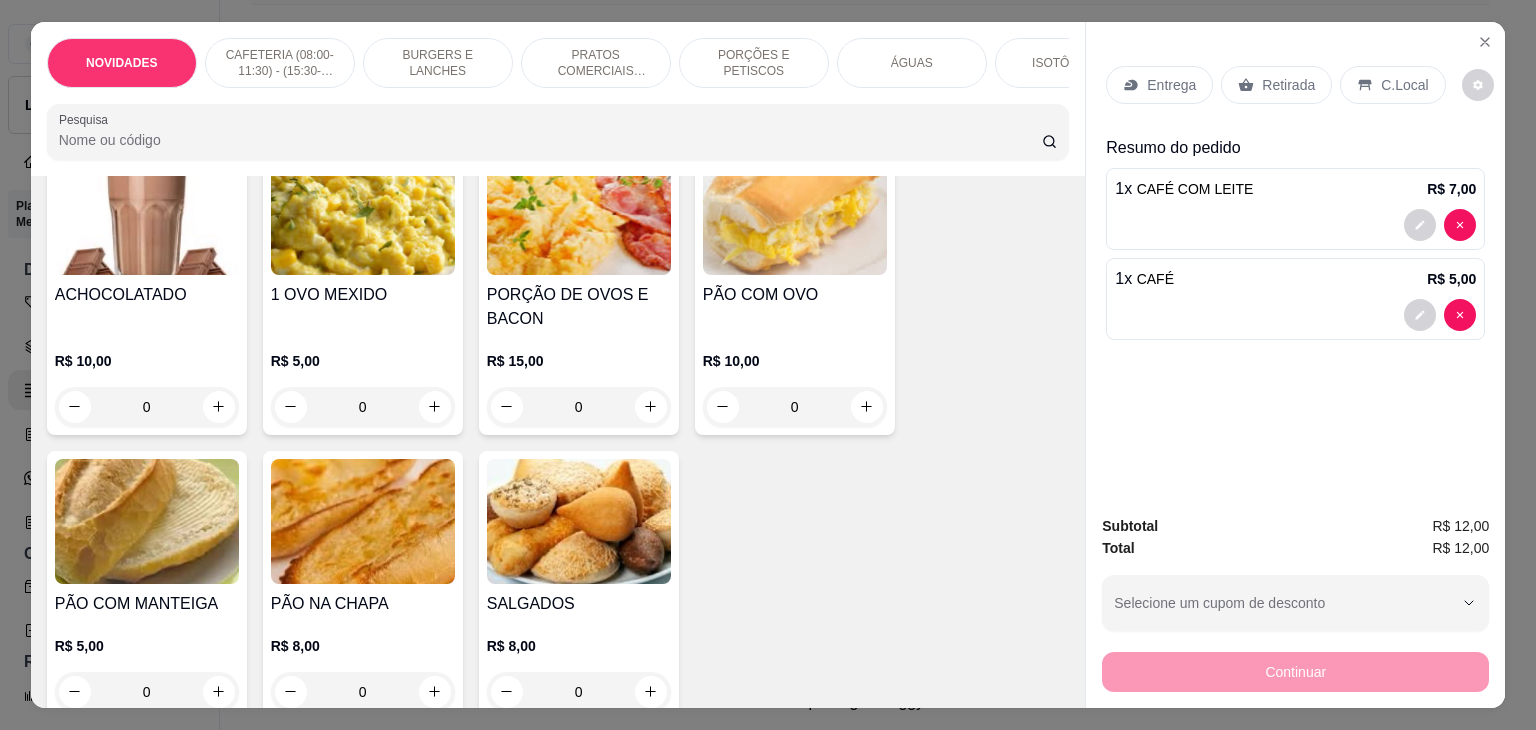 click on "Pesquisa" at bounding box center (550, 140) 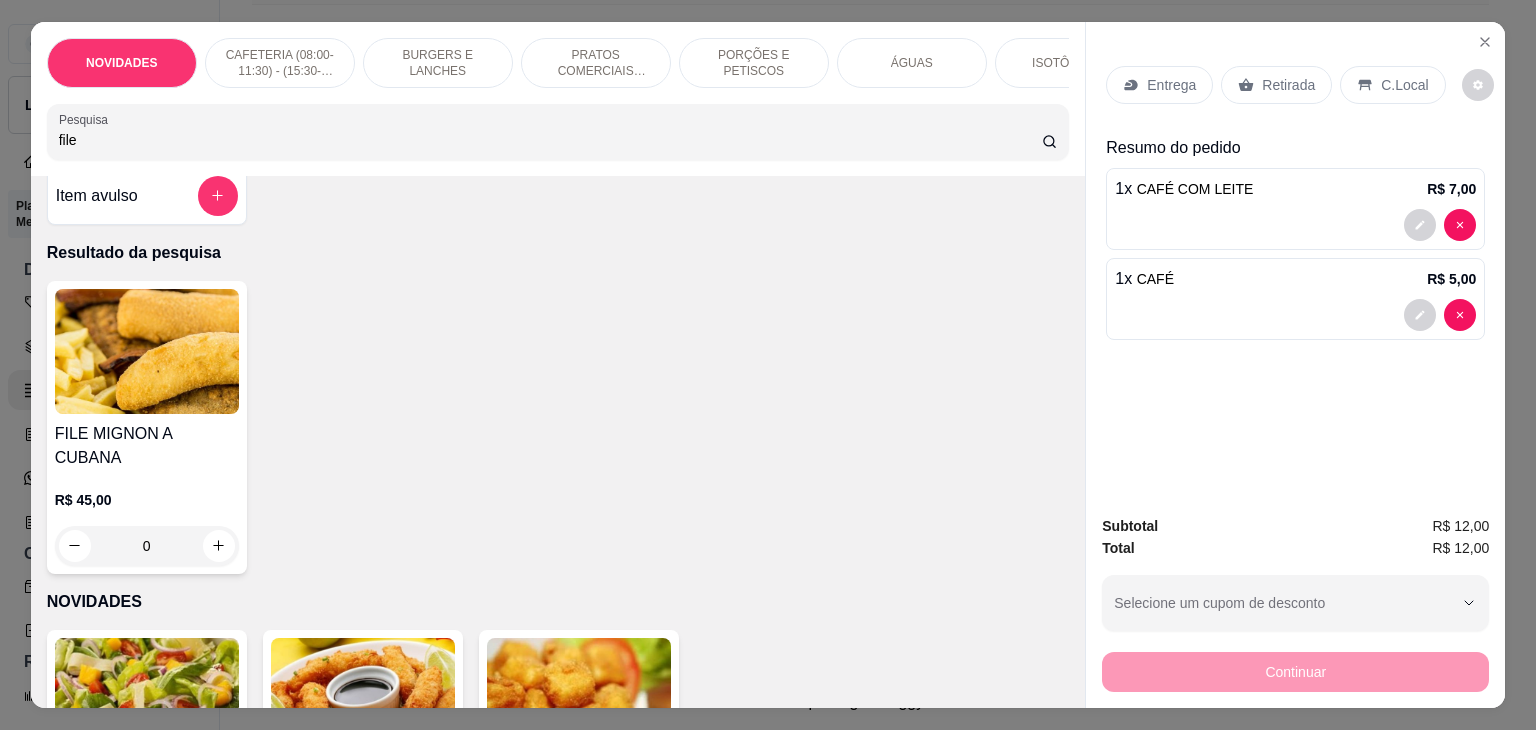 scroll, scrollTop: 0, scrollLeft: 0, axis: both 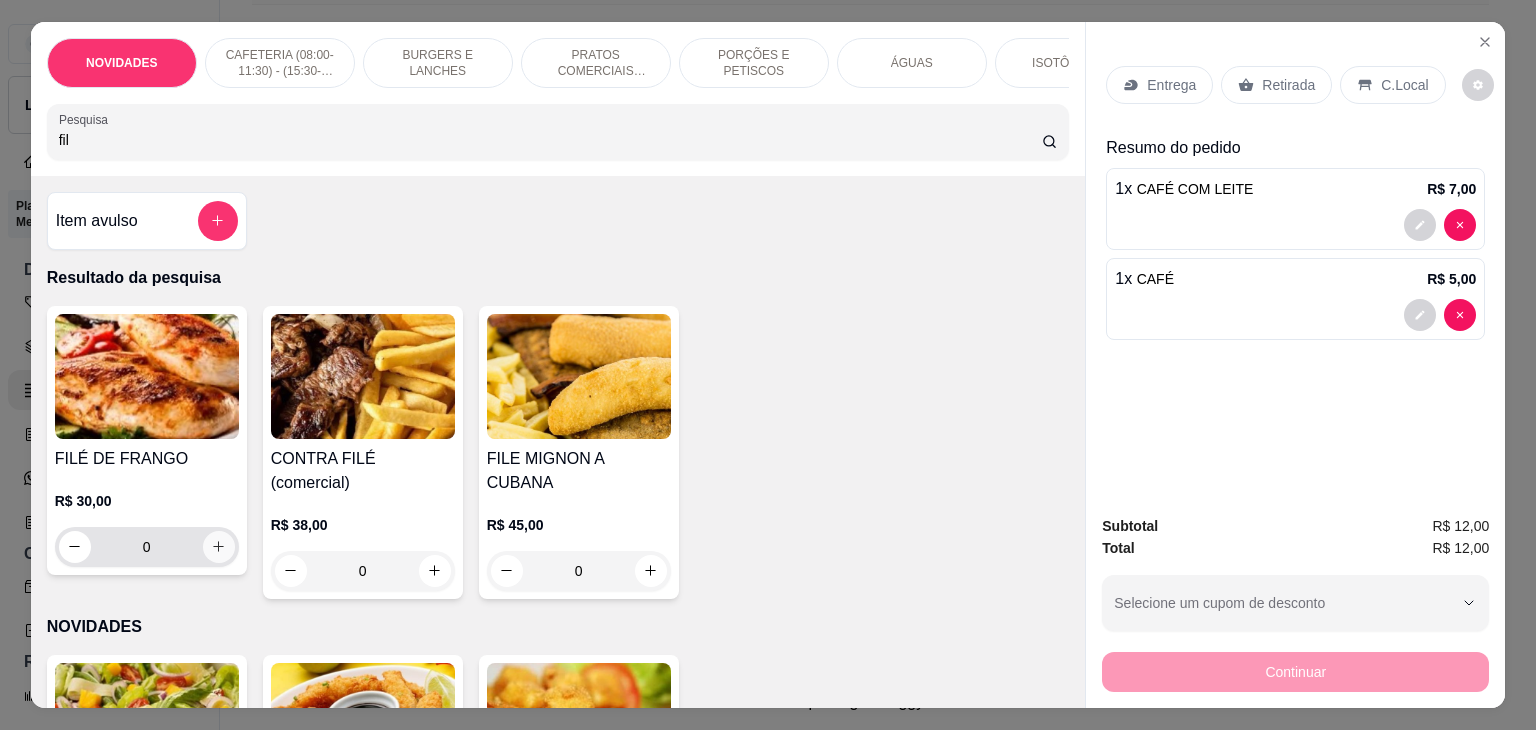 type on "fil" 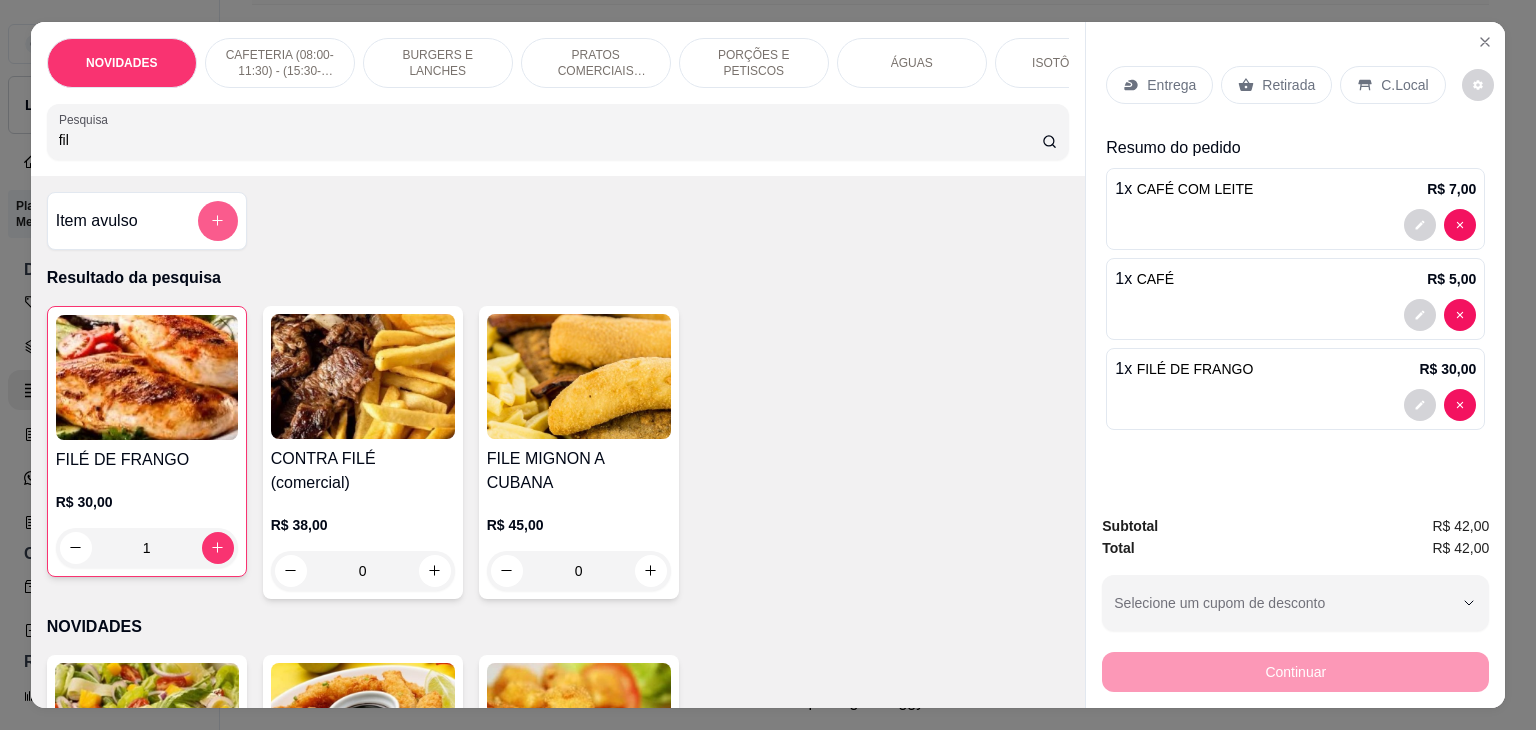 click at bounding box center [218, 221] 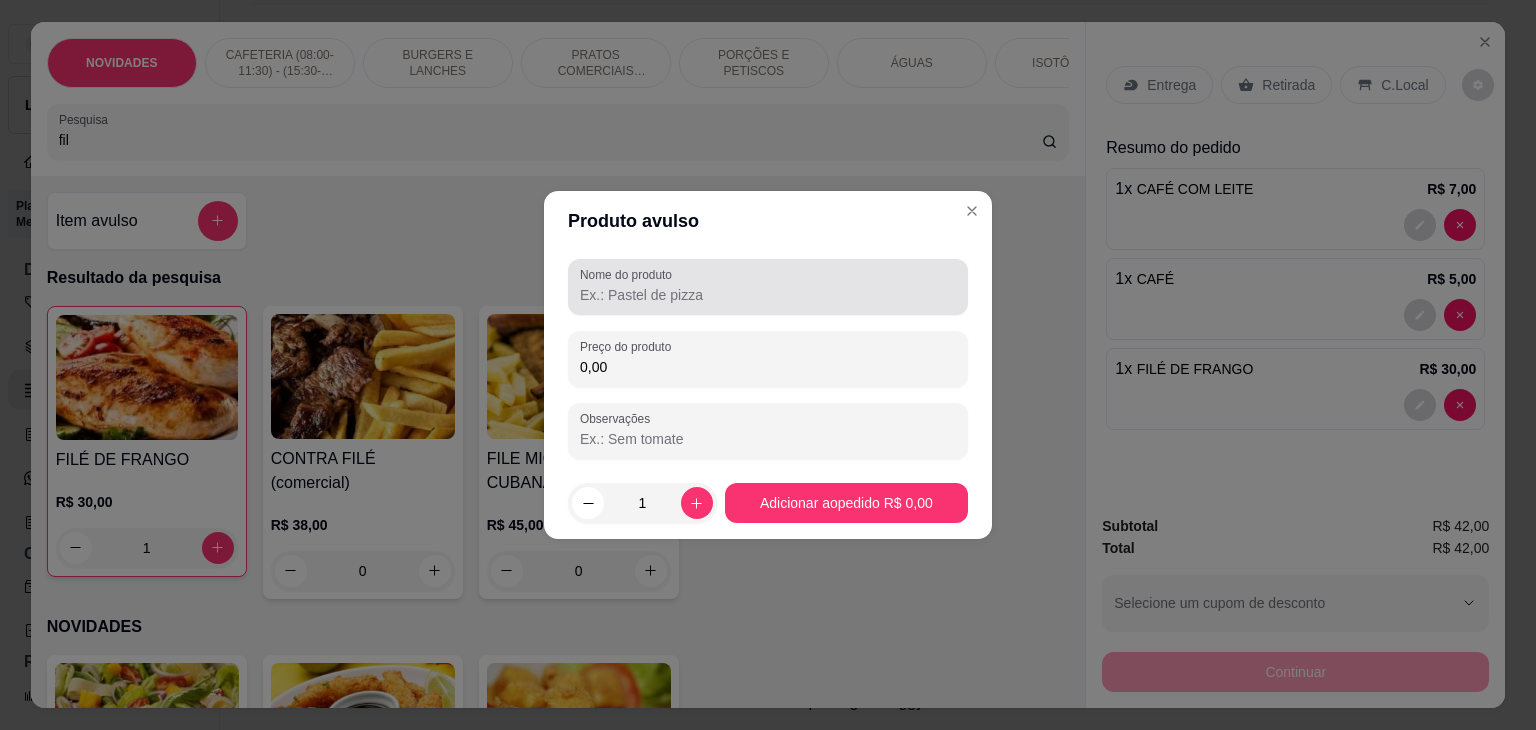 click on "Nome do produto" at bounding box center [768, 295] 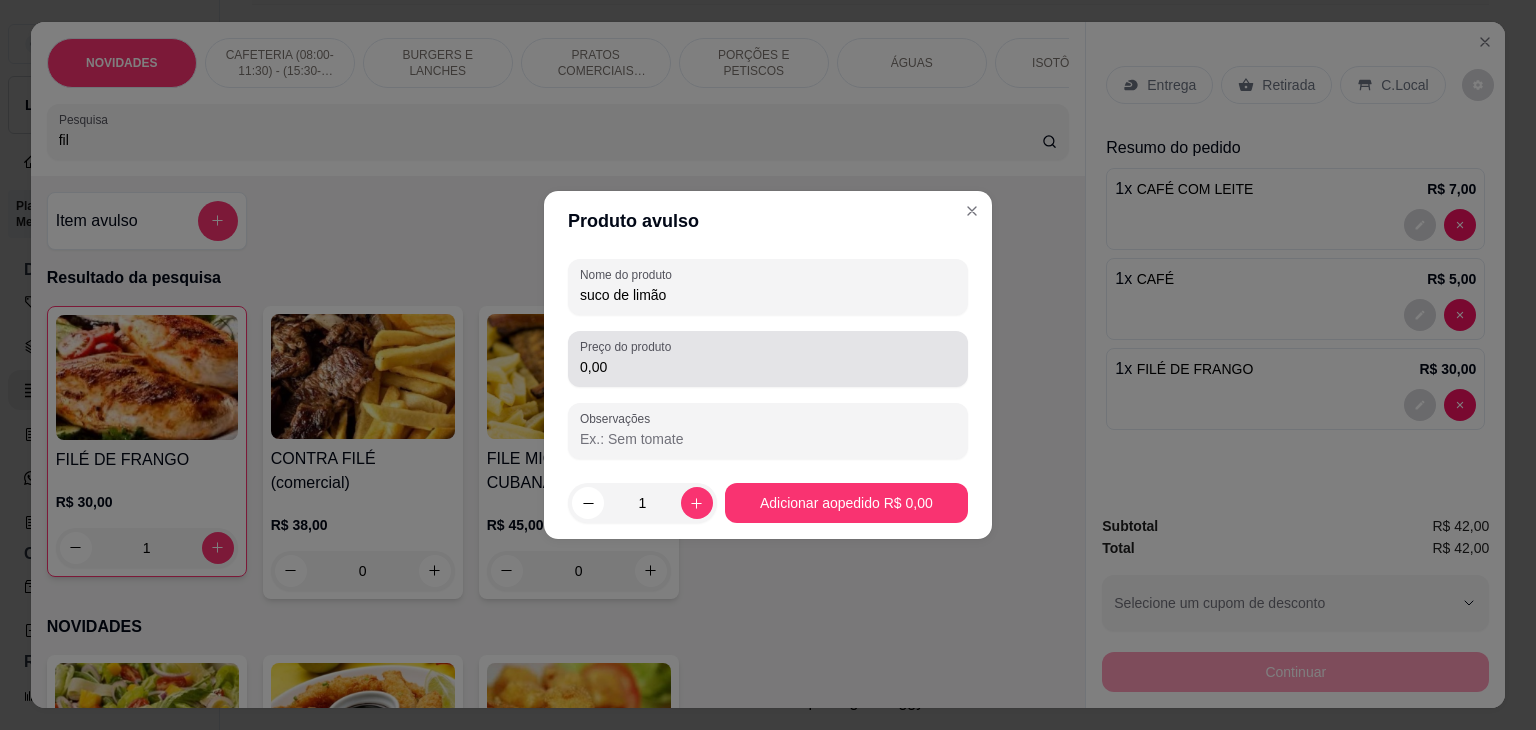 type on "suco de limão" 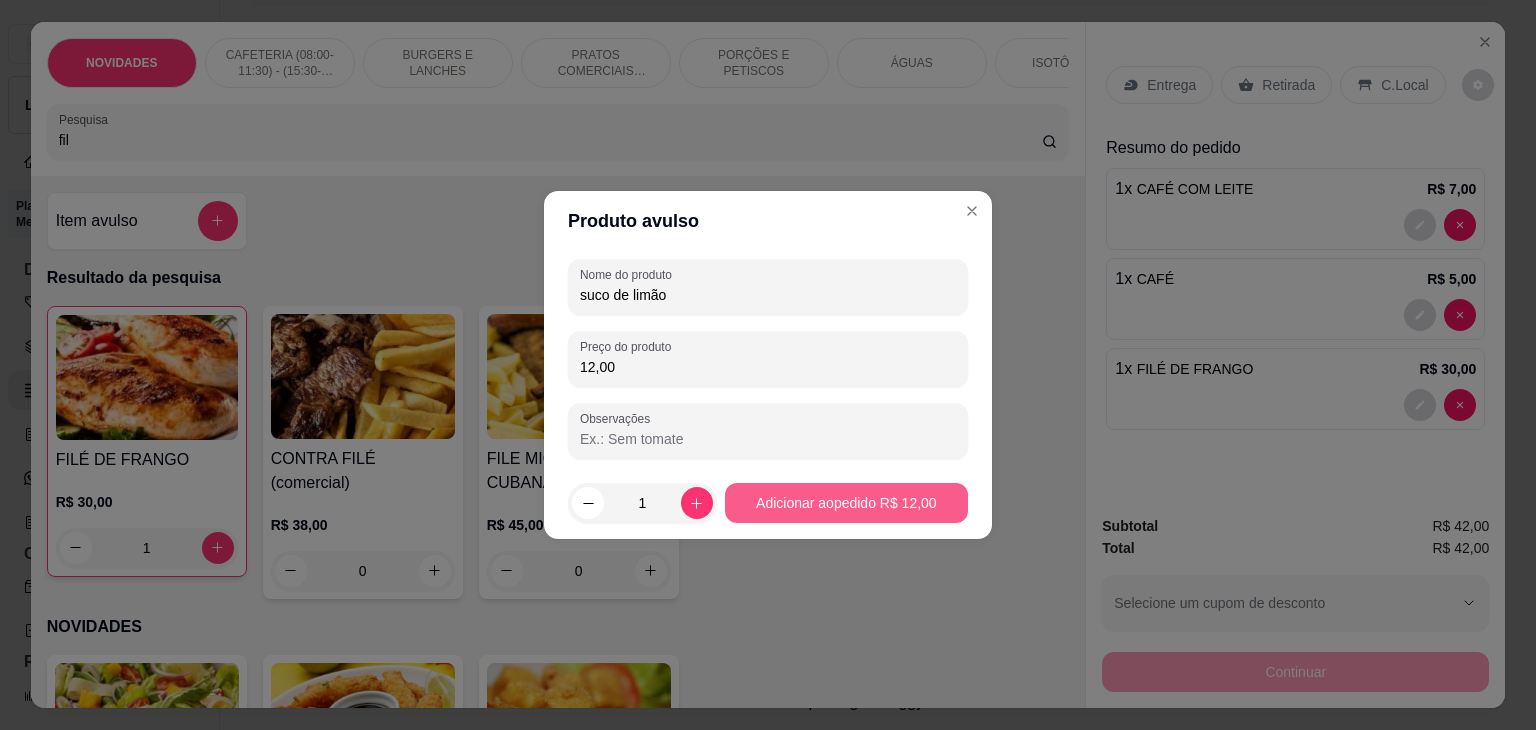 type on "12,00" 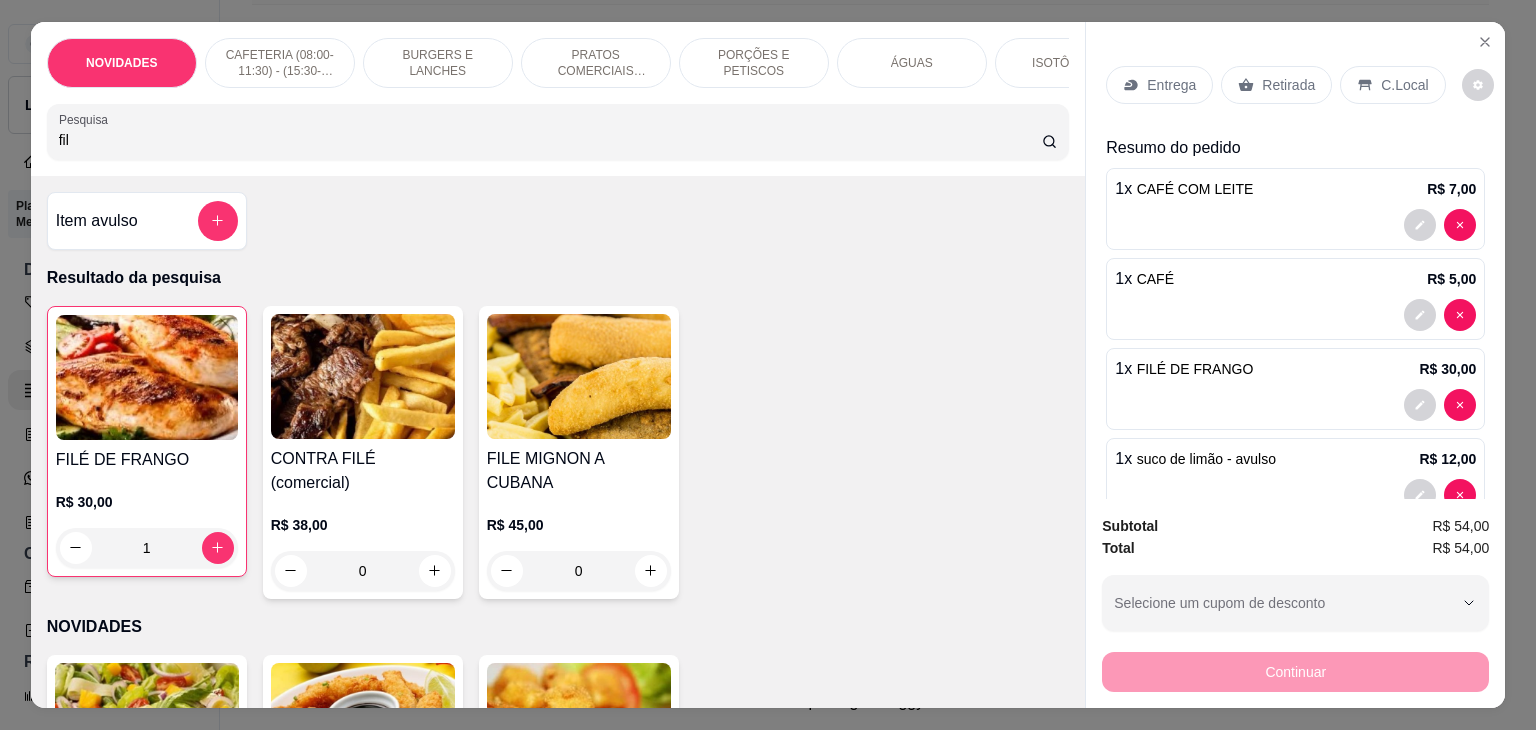 click on "ÁGUAS" at bounding box center [912, 63] 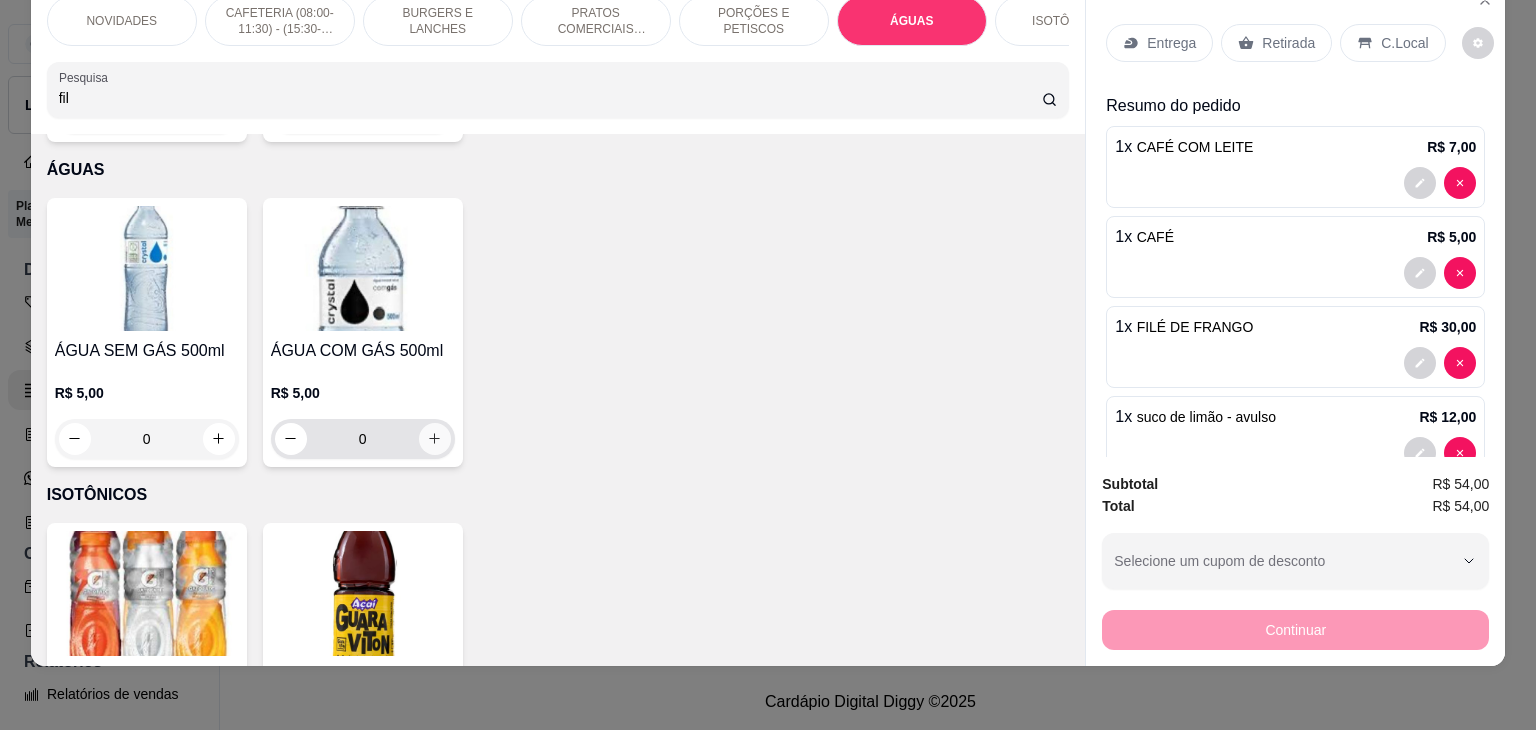 click 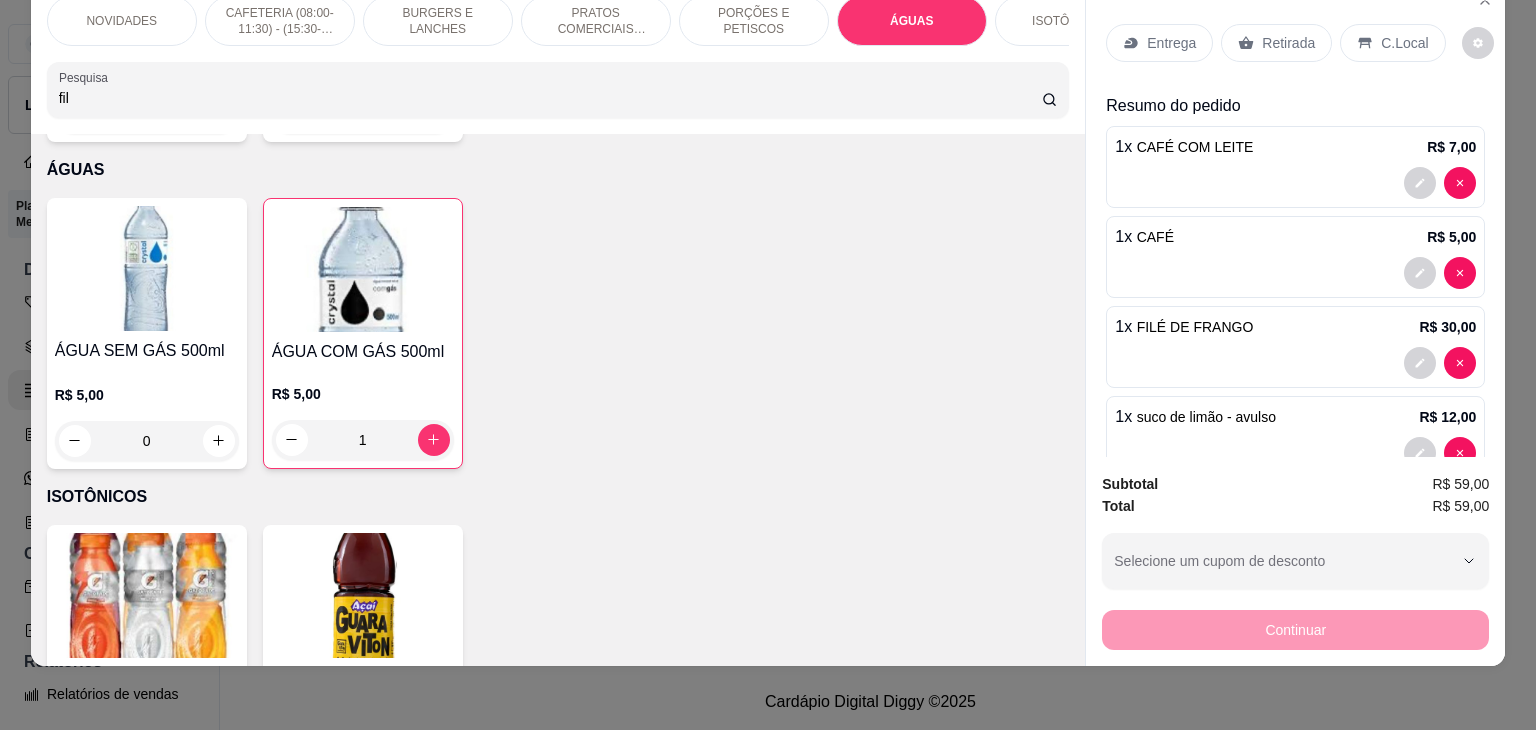 click 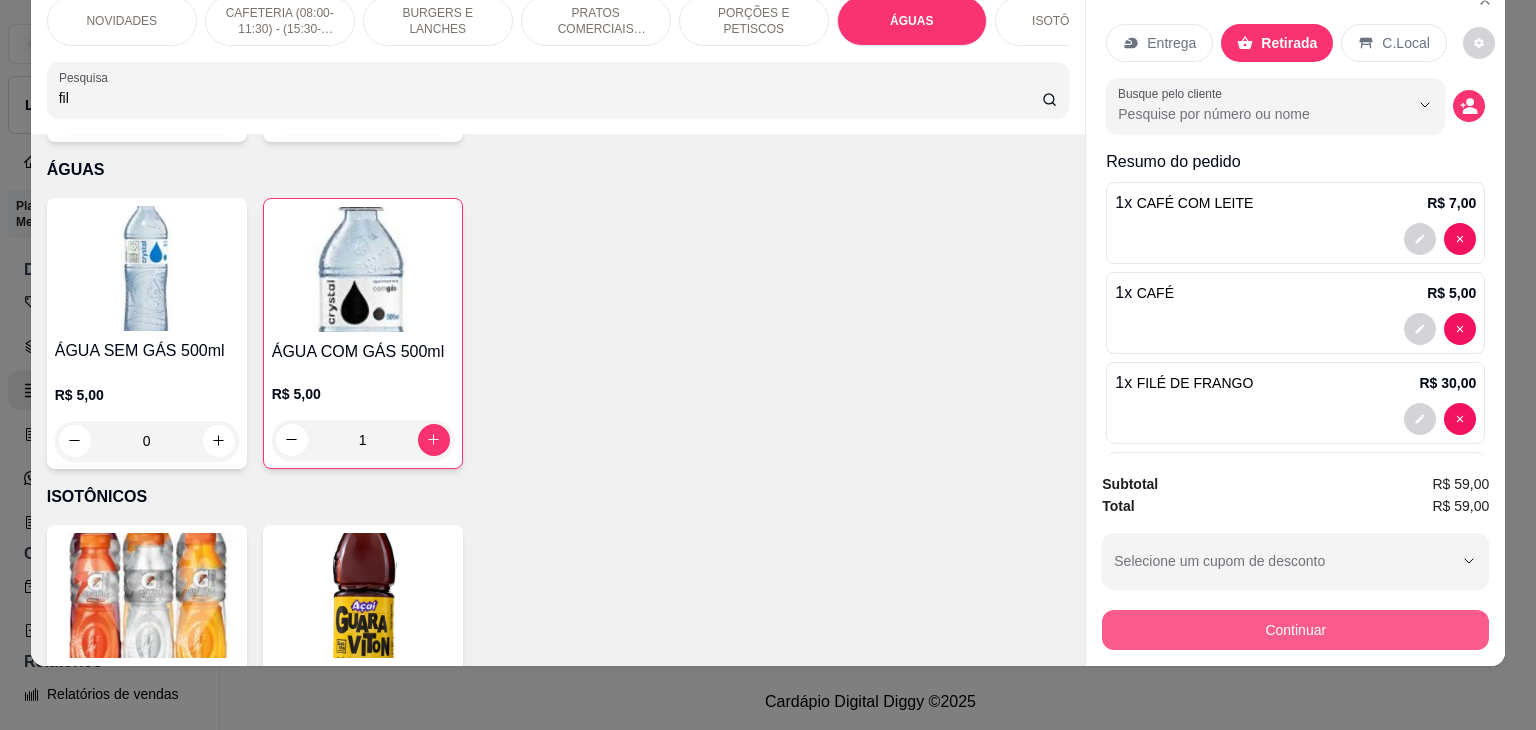 click on "Continuar" at bounding box center [1295, 630] 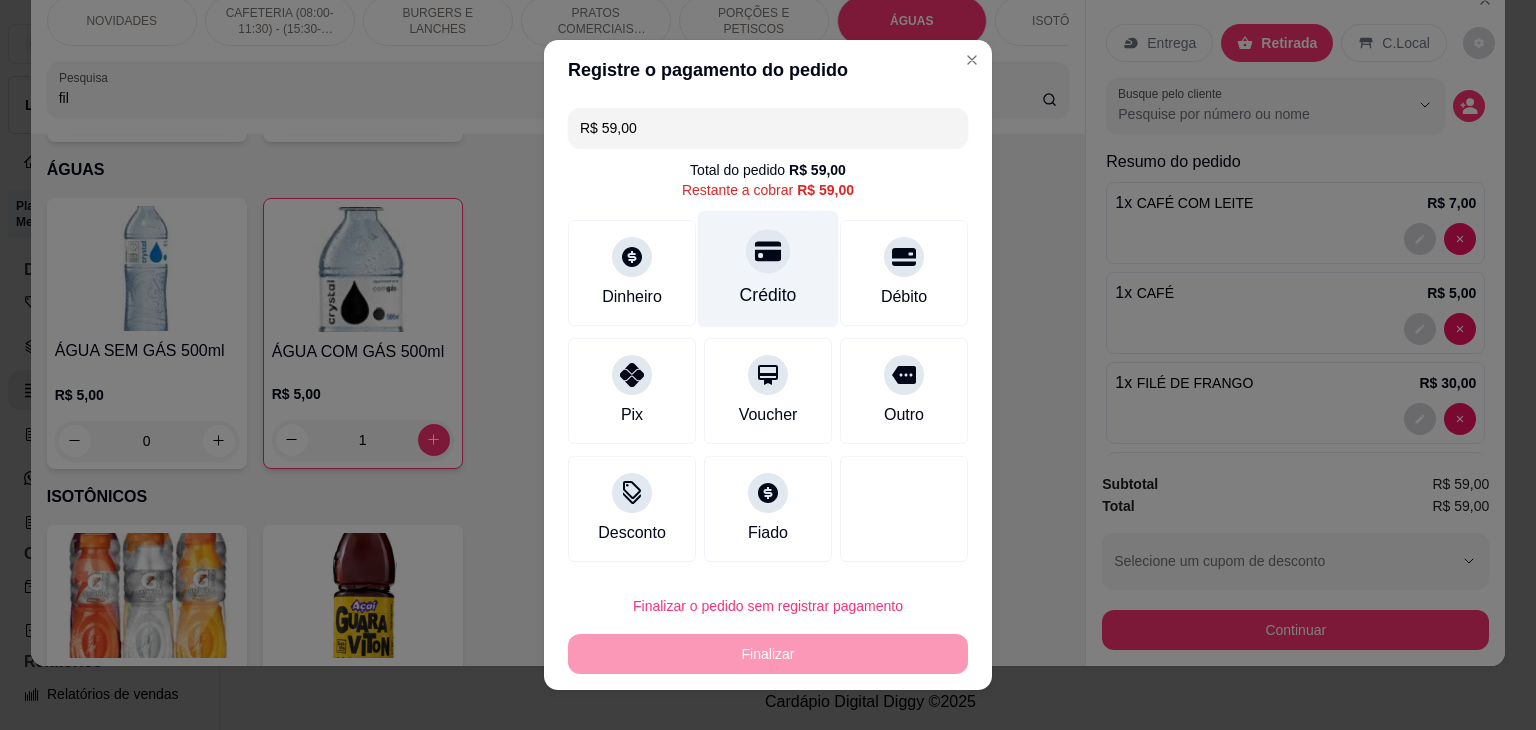 click on "Crédito" at bounding box center (768, 295) 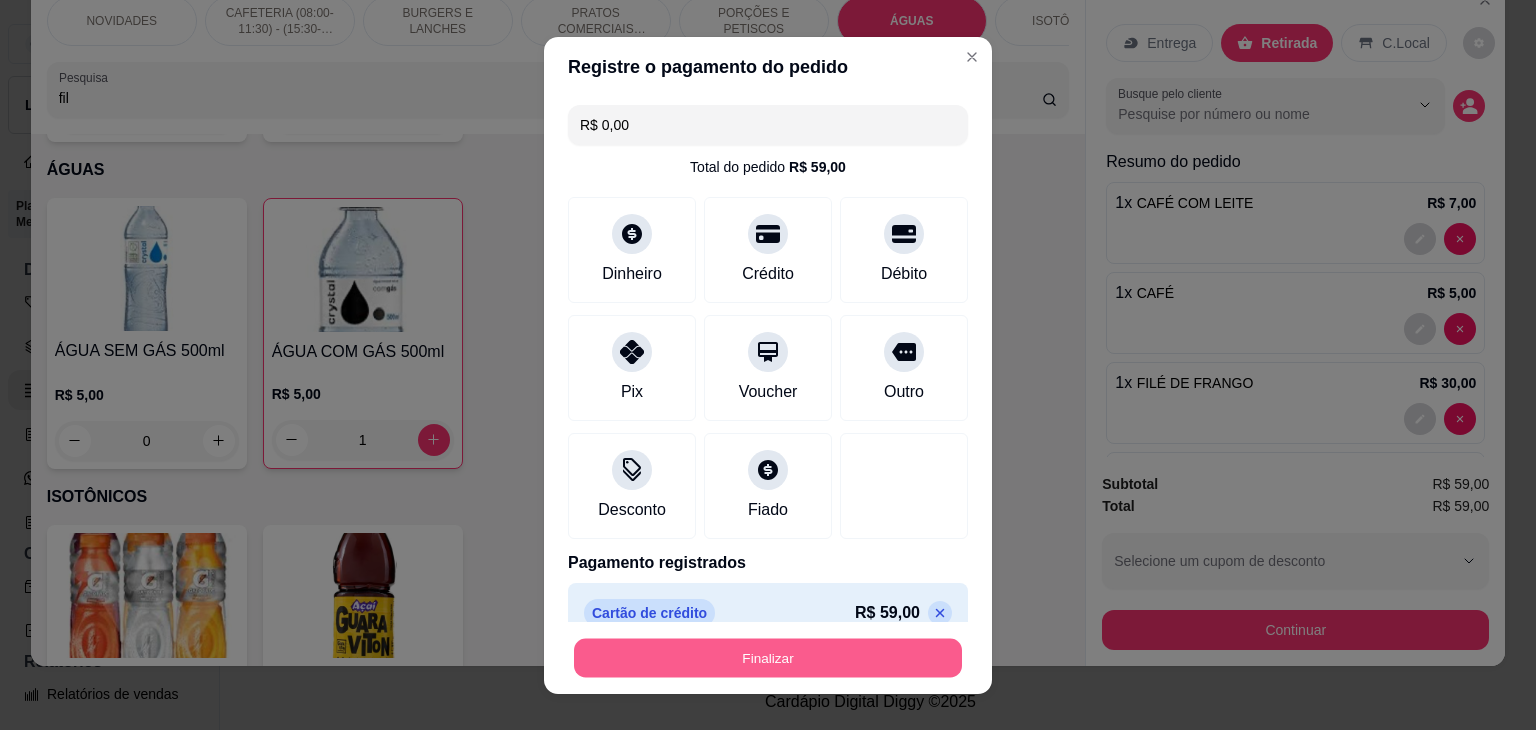 click on "Finalizar" at bounding box center [768, 657] 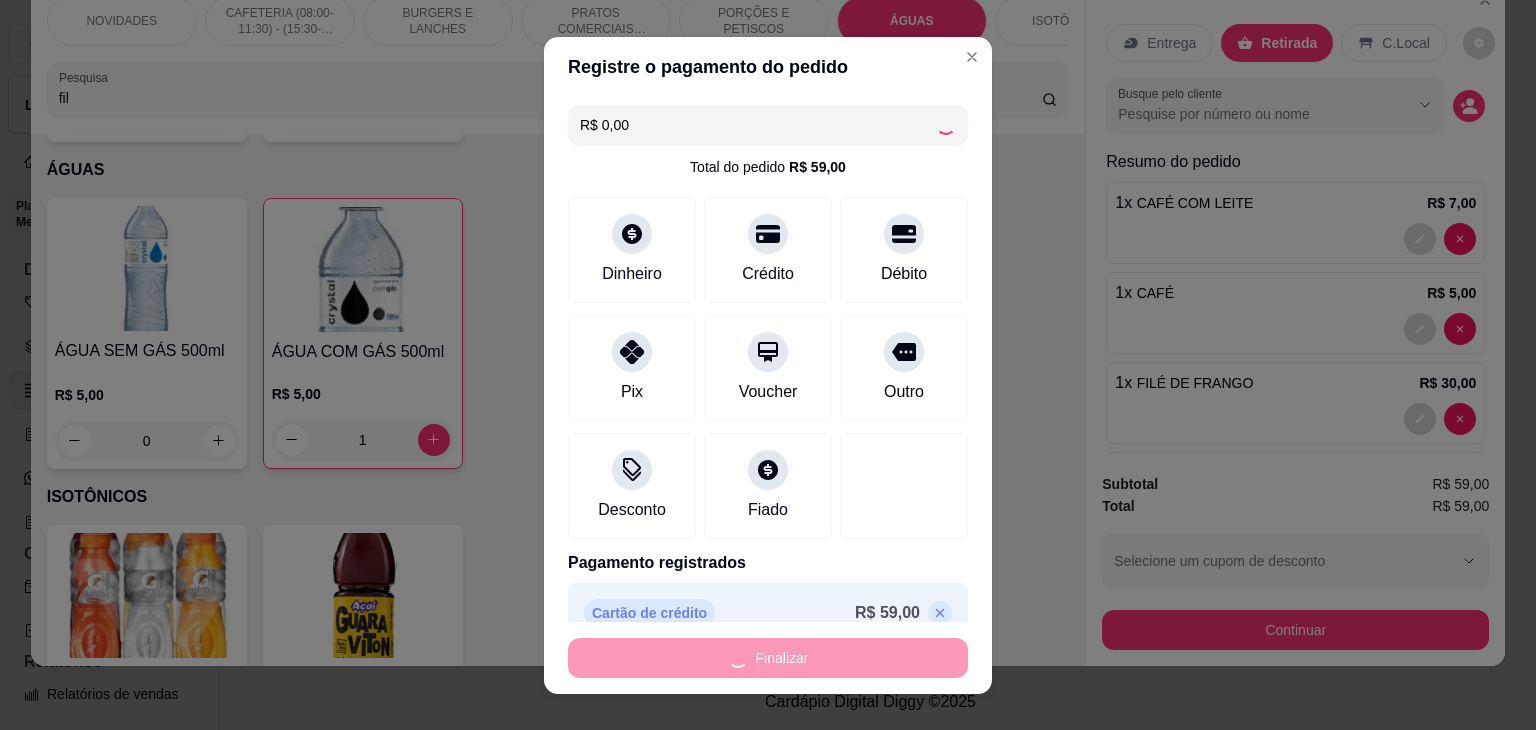 type on "0" 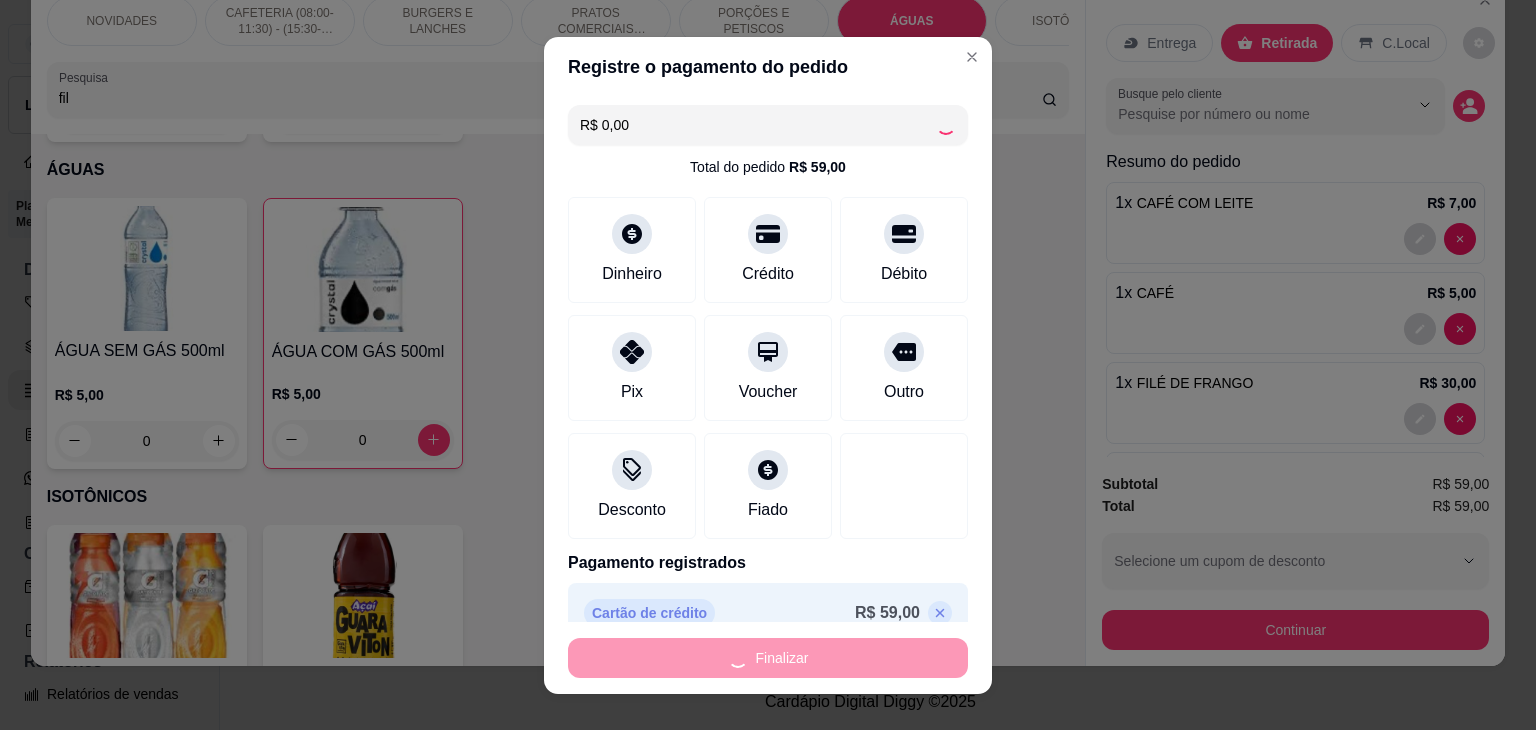 type on "-R$ 59,00" 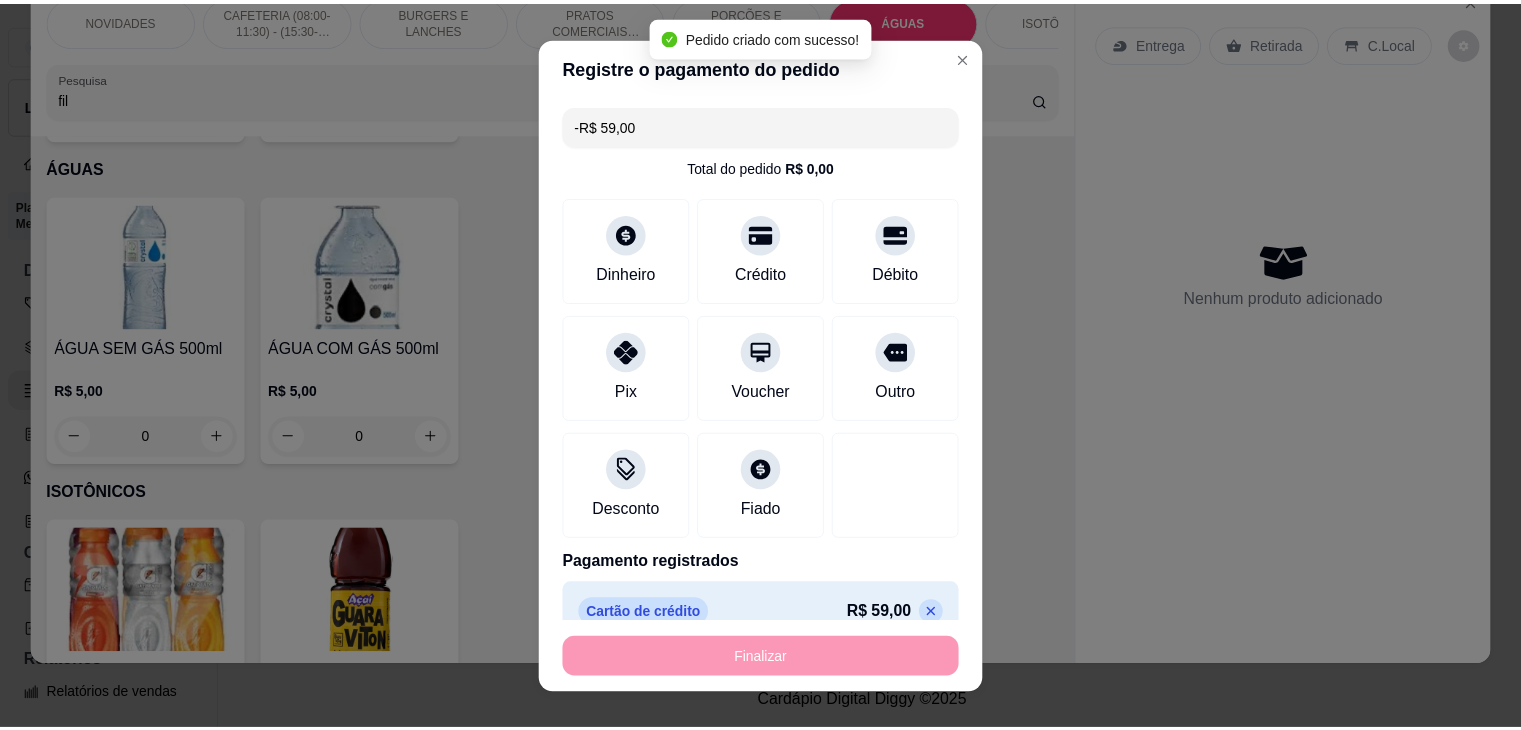 scroll, scrollTop: 3869, scrollLeft: 0, axis: vertical 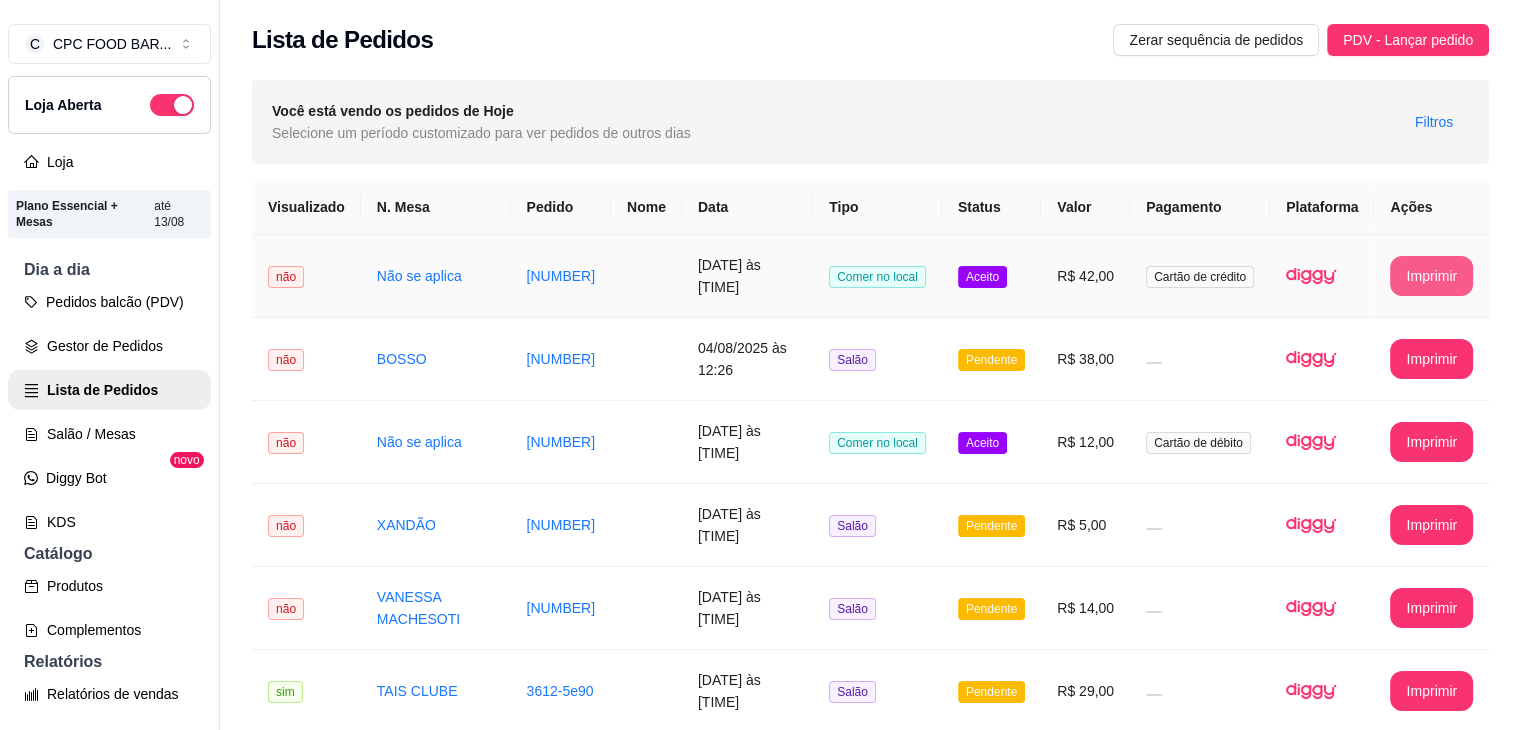 click on "Imprimir" at bounding box center (1431, 276) 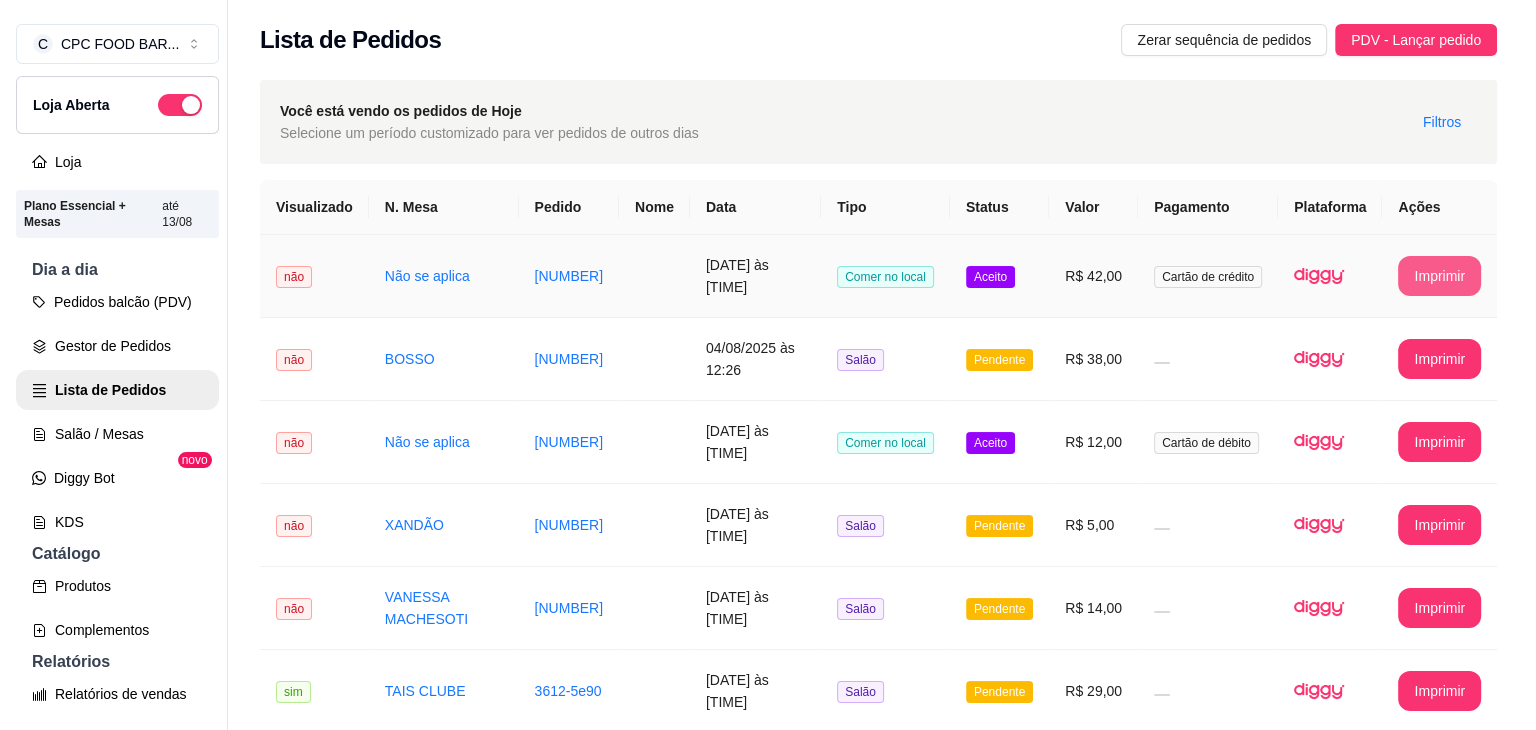 scroll, scrollTop: 0, scrollLeft: 0, axis: both 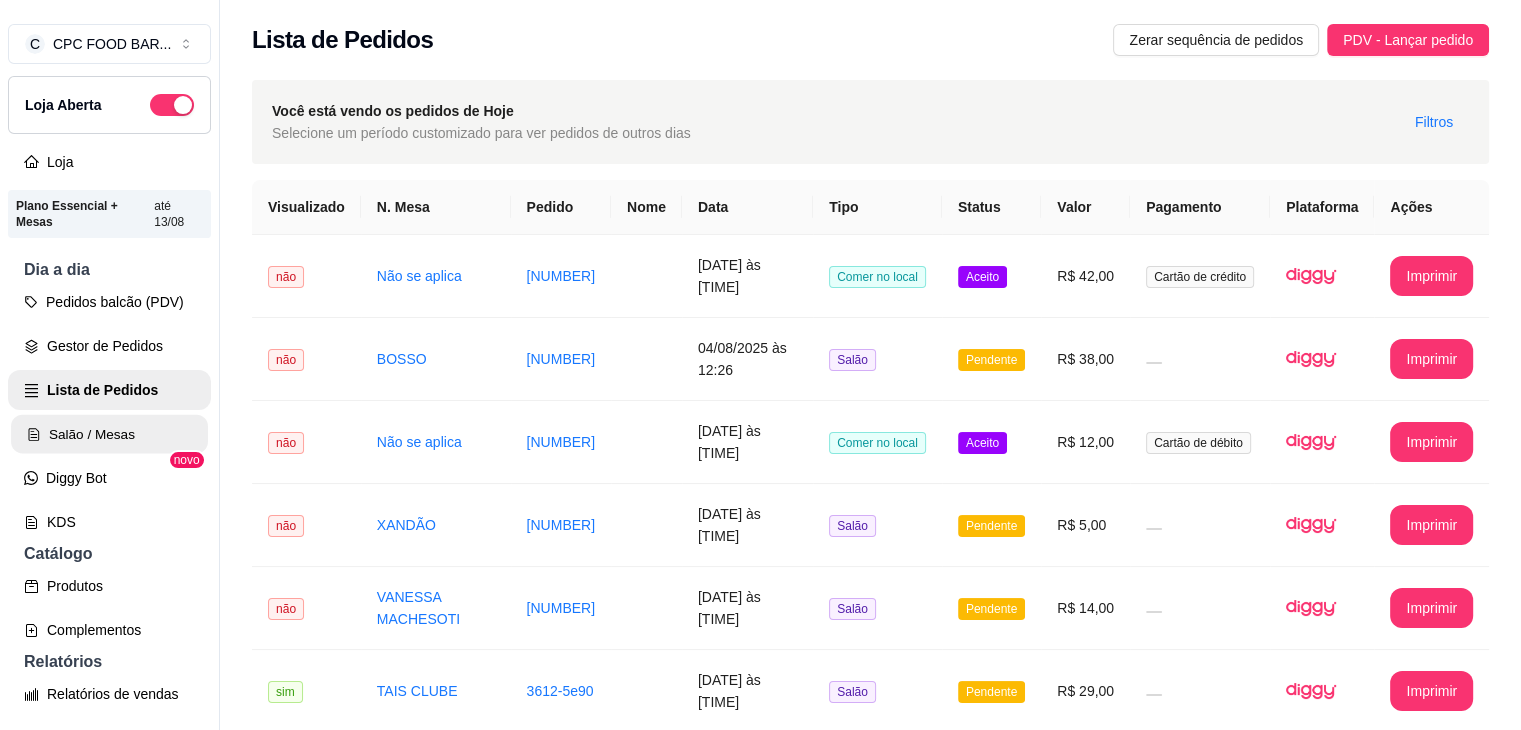 click on "Salão / Mesas" at bounding box center [109, 434] 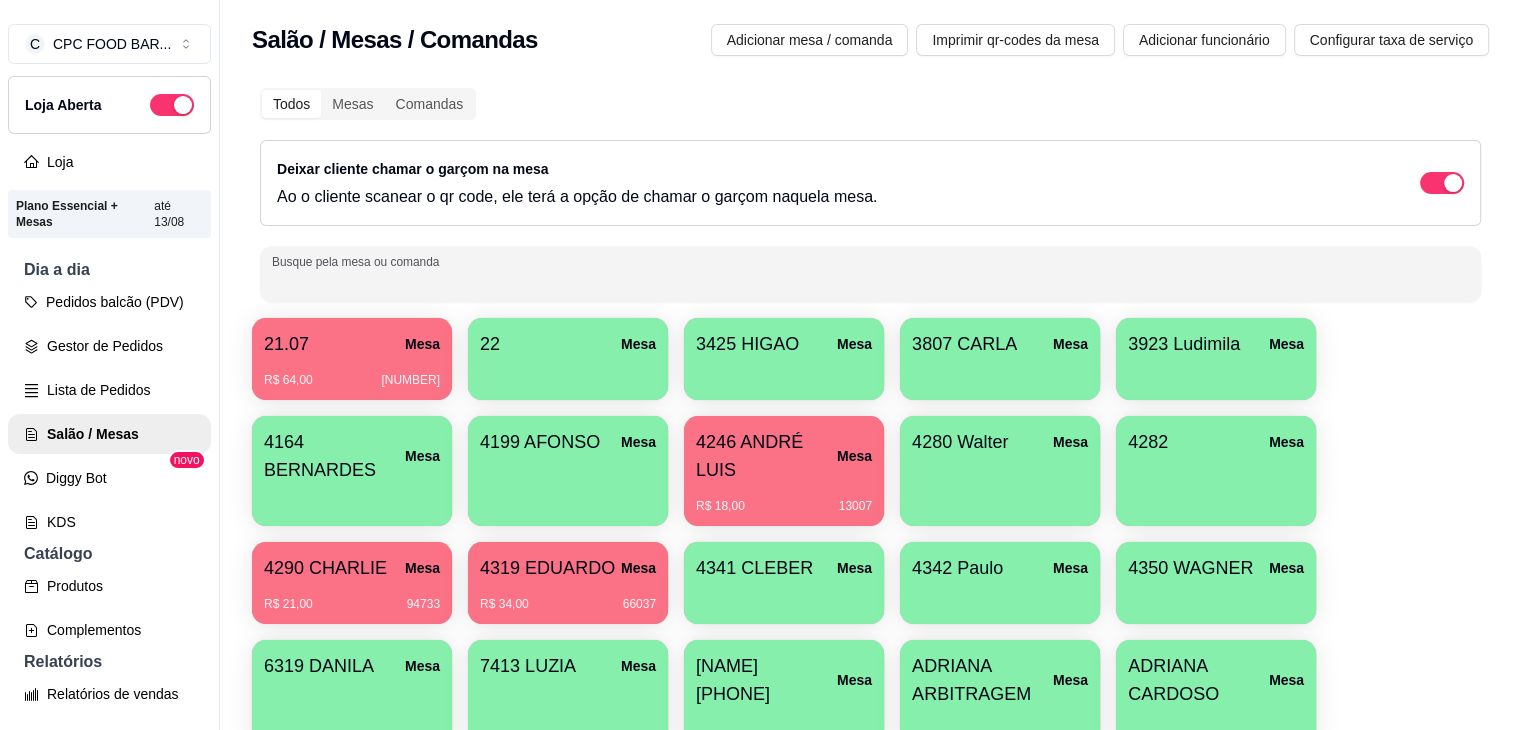 click on "Busque pela mesa ou comanda" at bounding box center [870, 282] 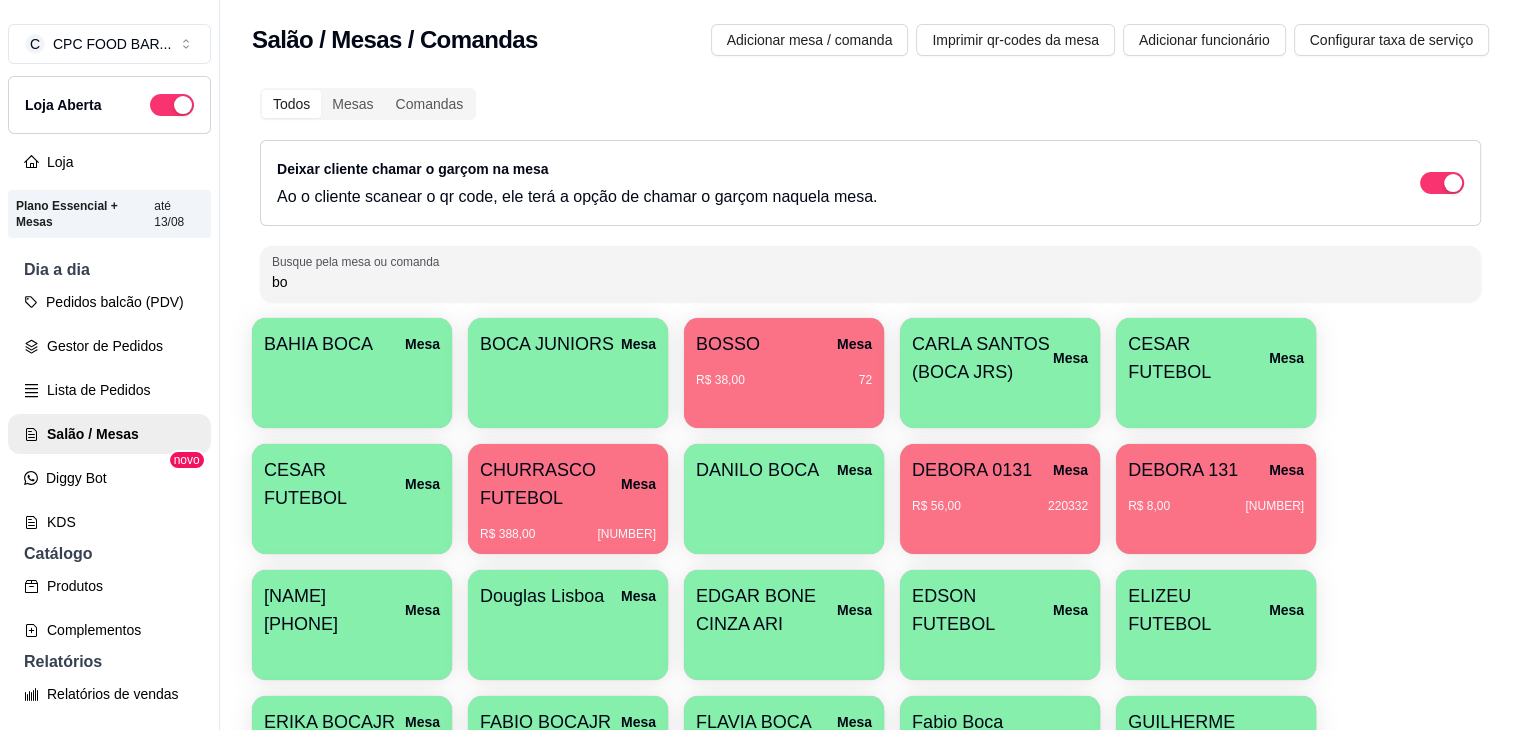 type on "bo" 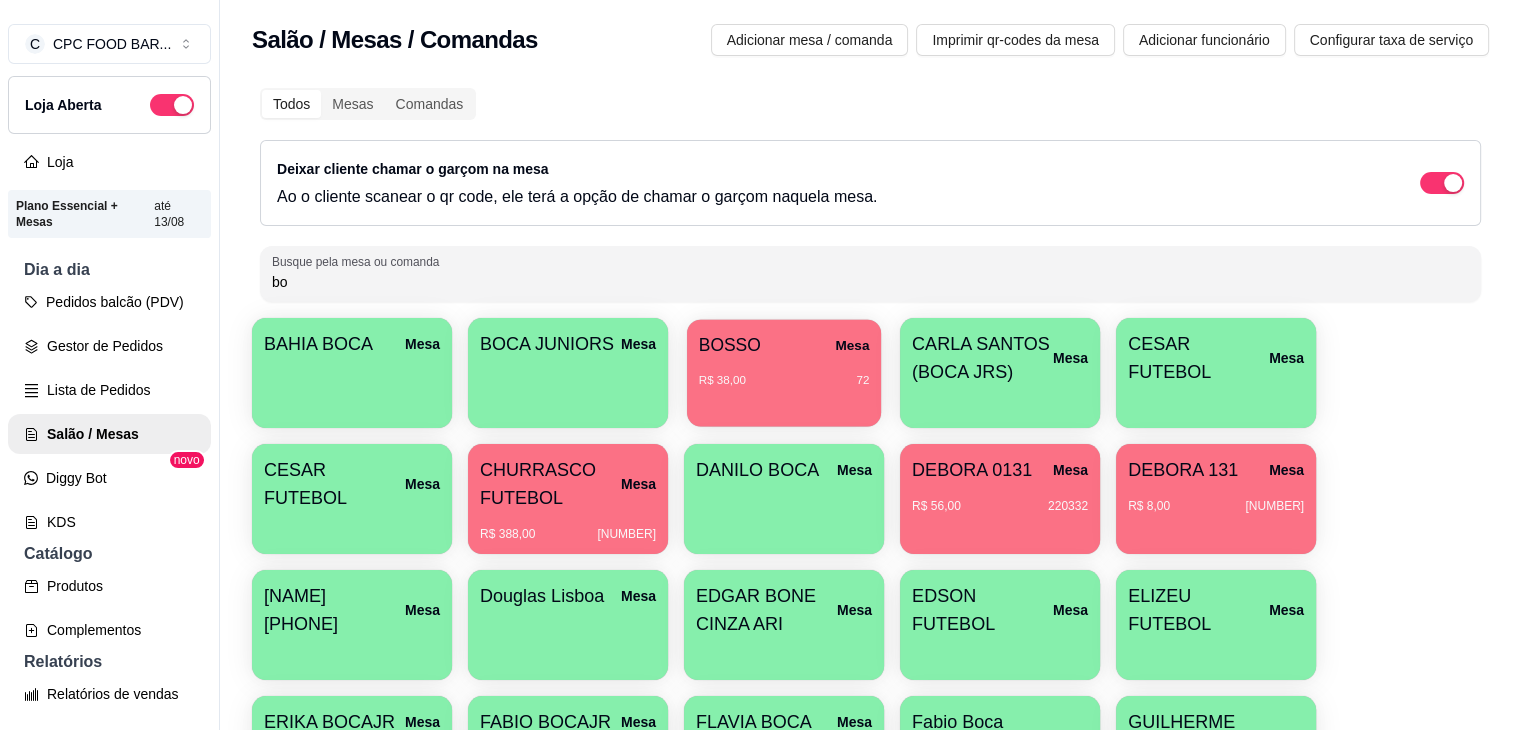 click on "R$ 38,00 72" at bounding box center (784, 380) 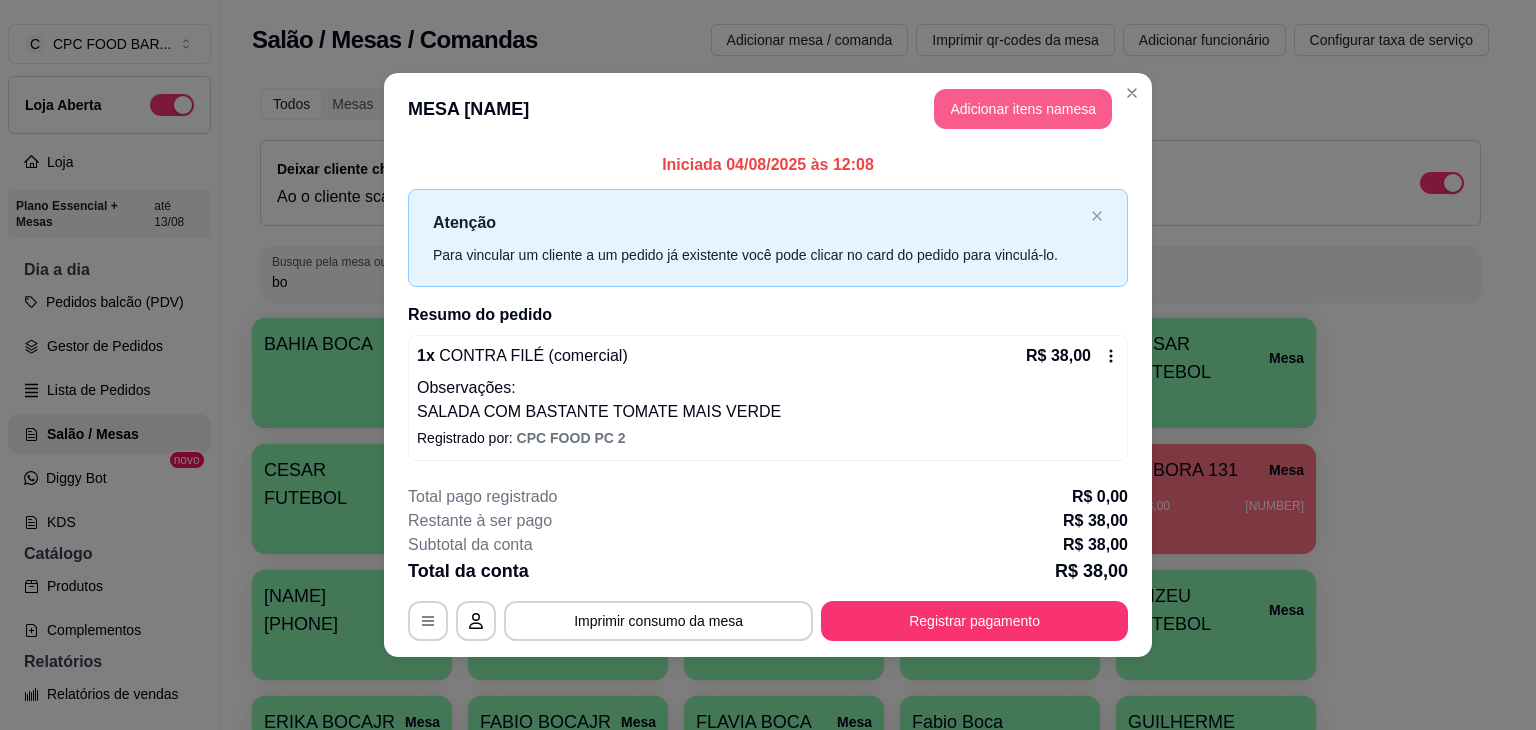 click on "Adicionar itens na  mesa" at bounding box center (1023, 109) 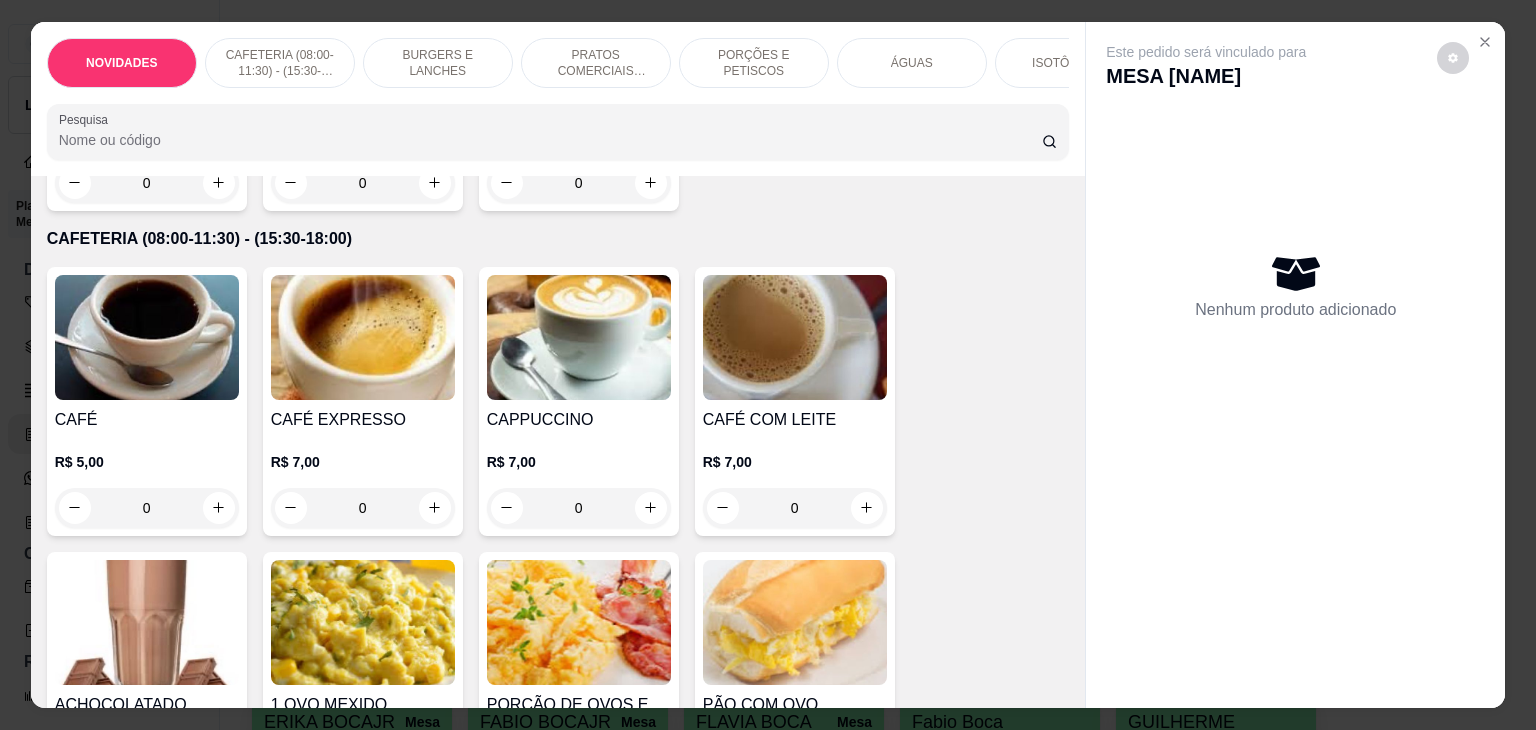 scroll, scrollTop: 400, scrollLeft: 0, axis: vertical 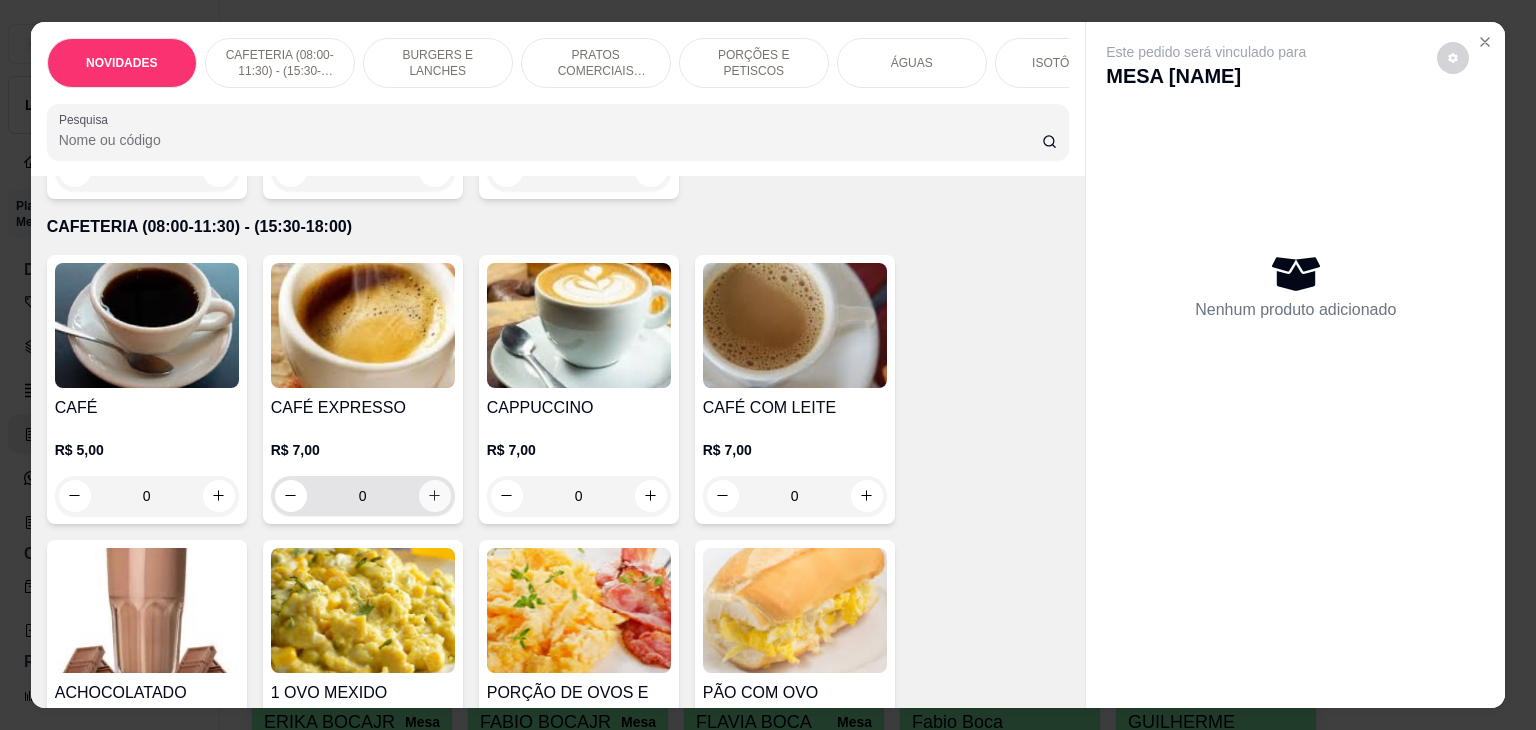 click 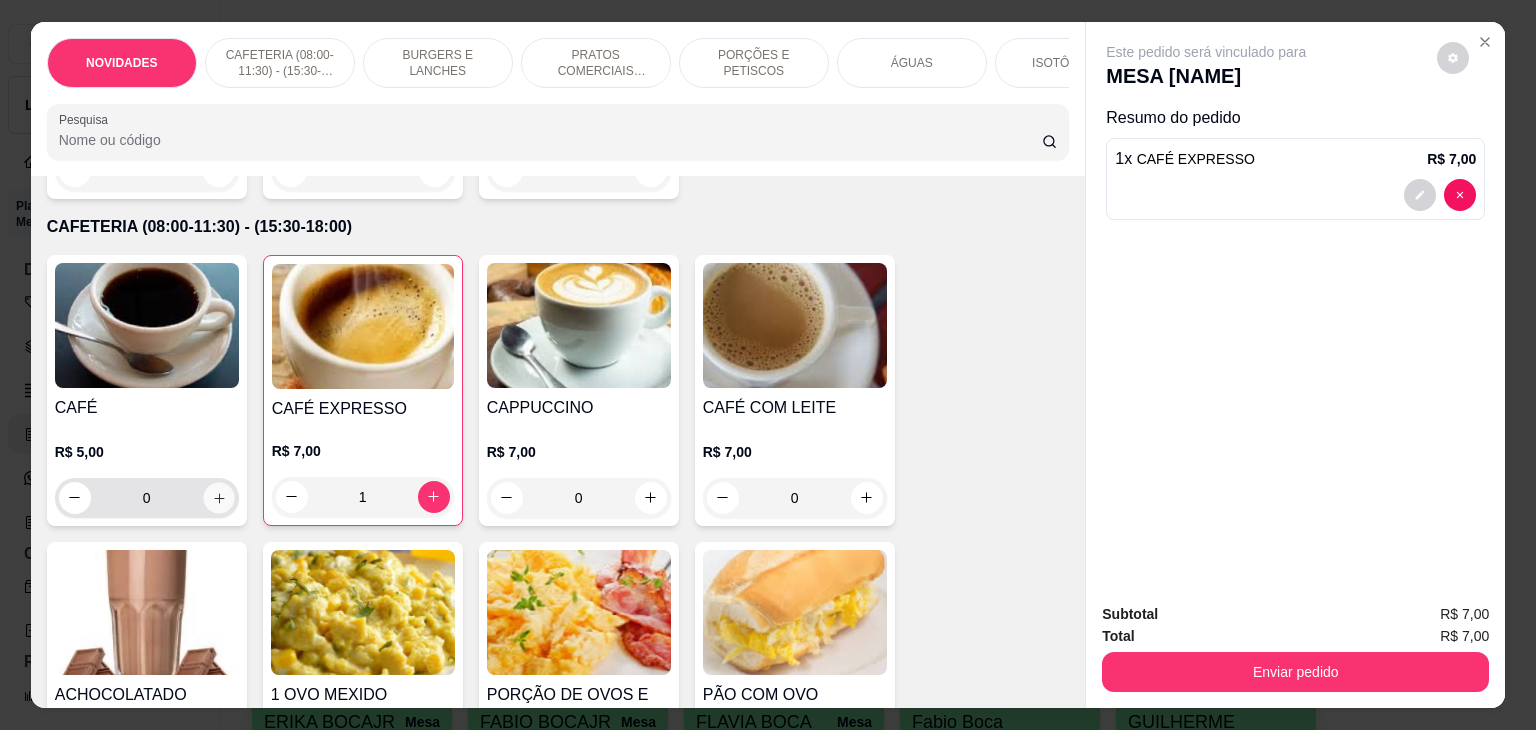 click at bounding box center (218, 497) 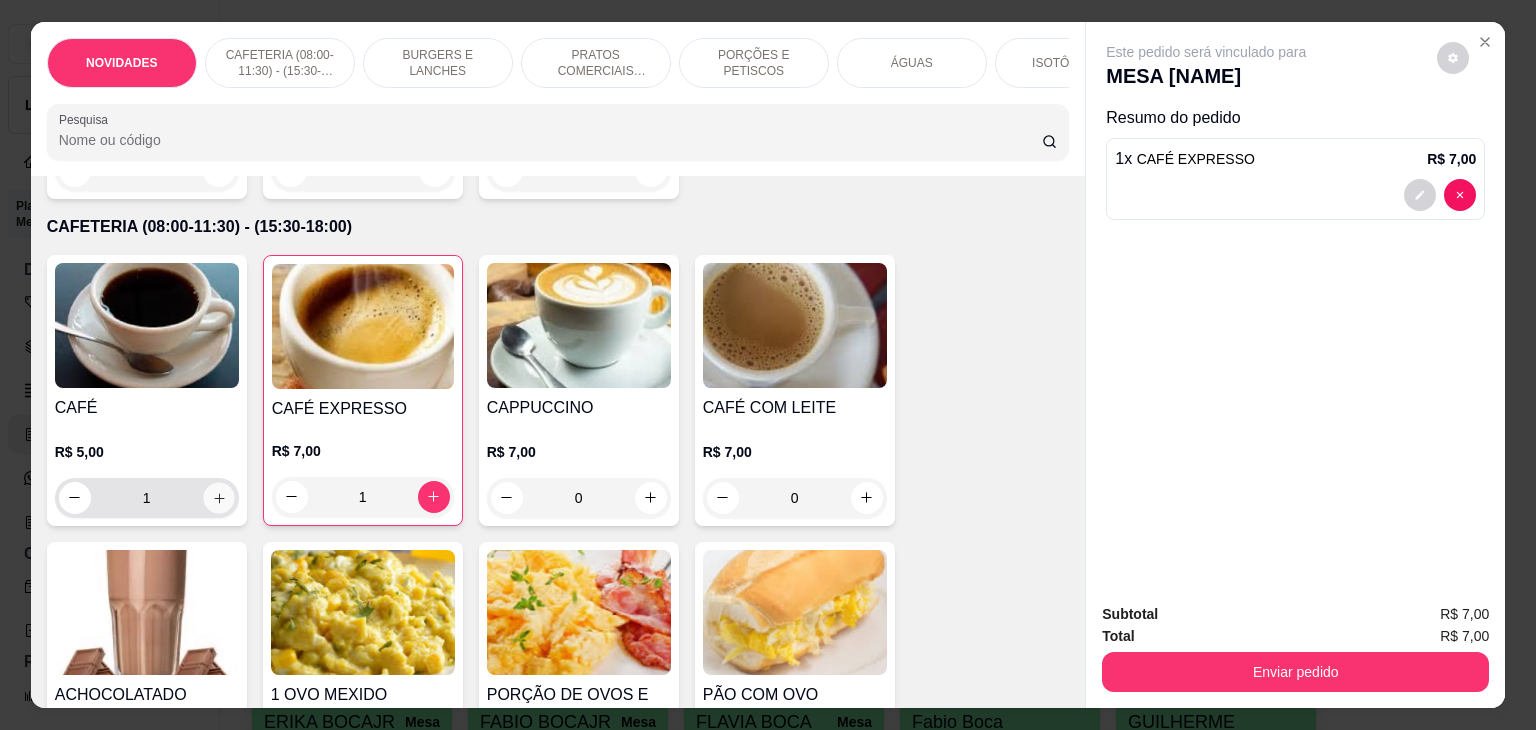 click 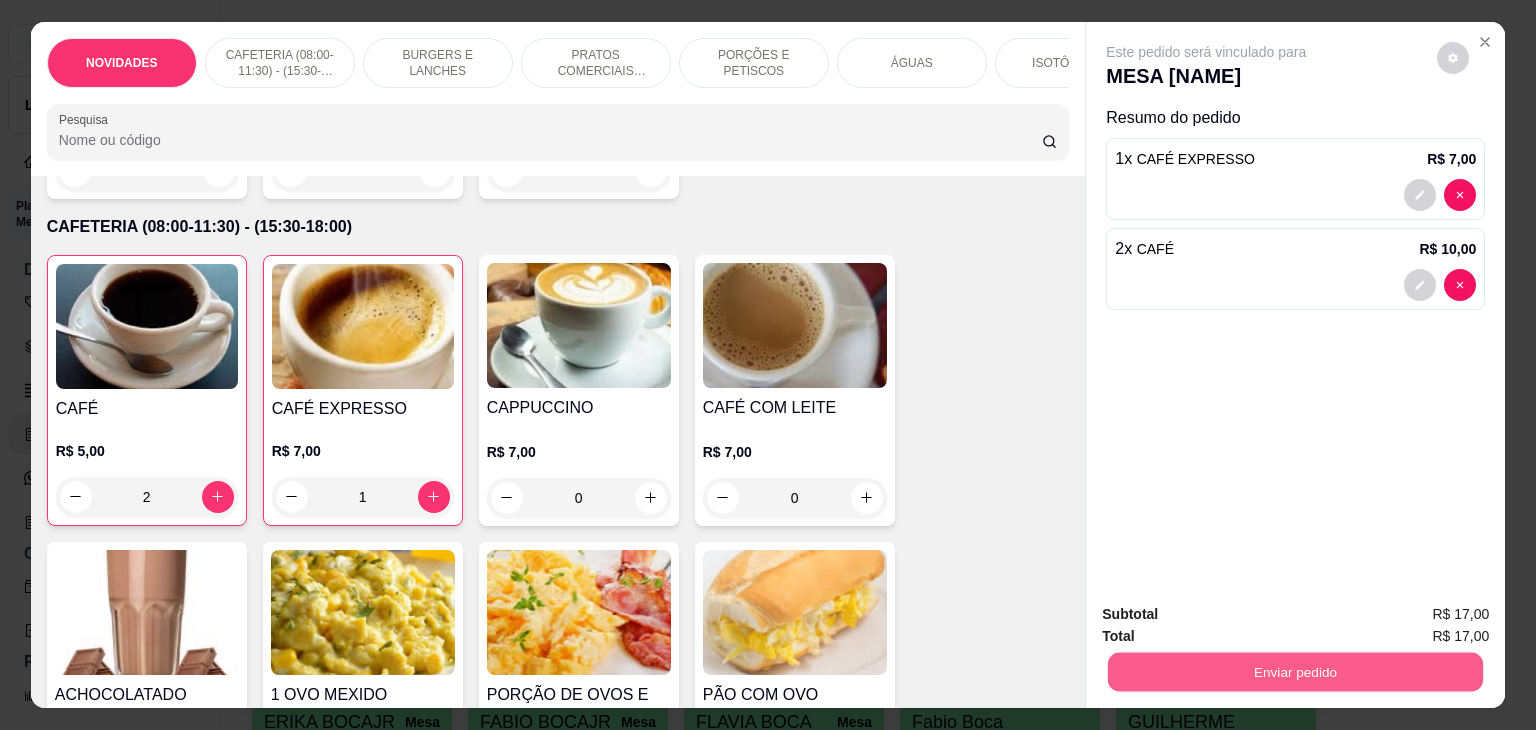 click on "Enviar pedido" at bounding box center [1295, 672] 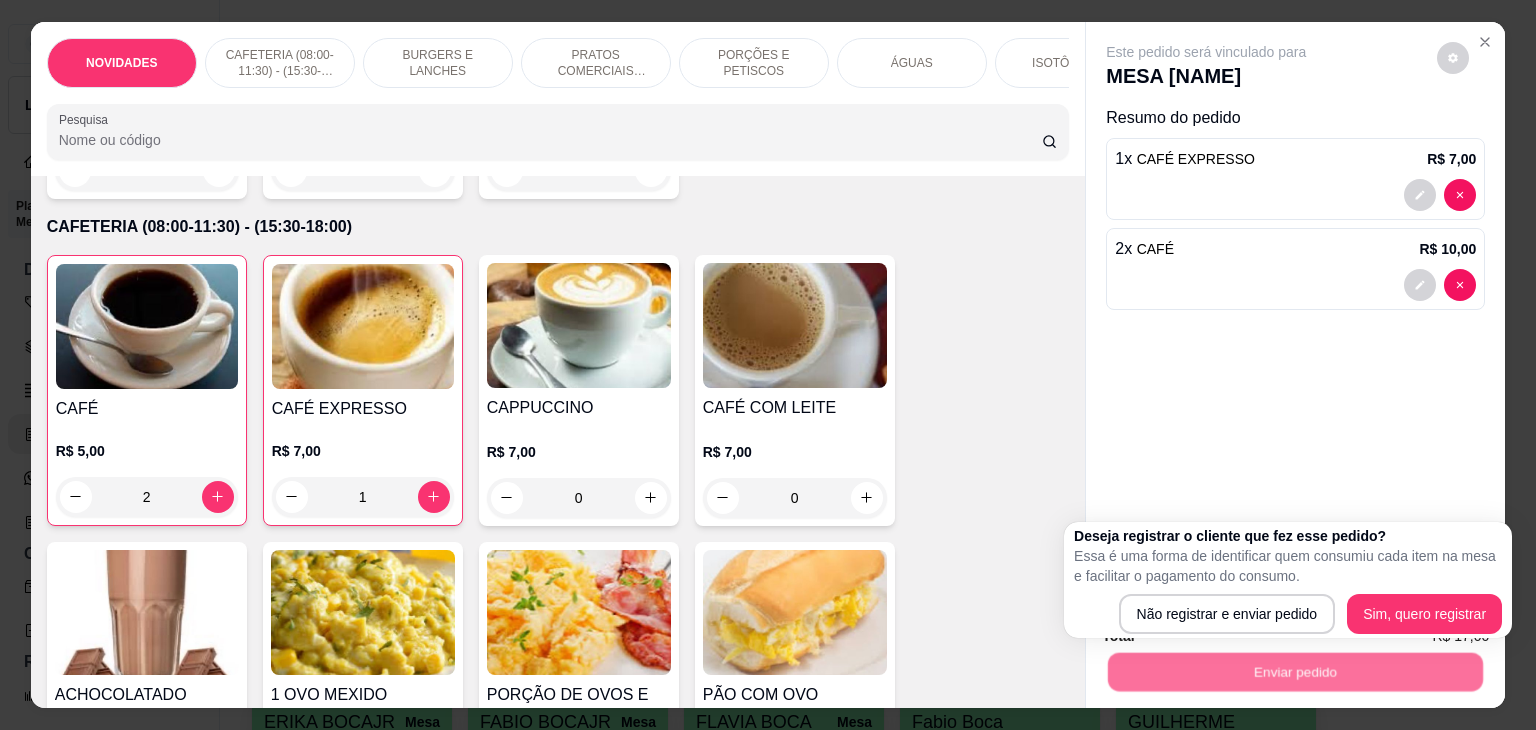 click on "Deseja registrar o cliente que fez esse pedido? Essa é uma forma de identificar quem consumiu cada item na mesa e facilitar o pagamento do consumo. Não registrar e enviar pedido Sim, quero registrar" at bounding box center (1288, 580) 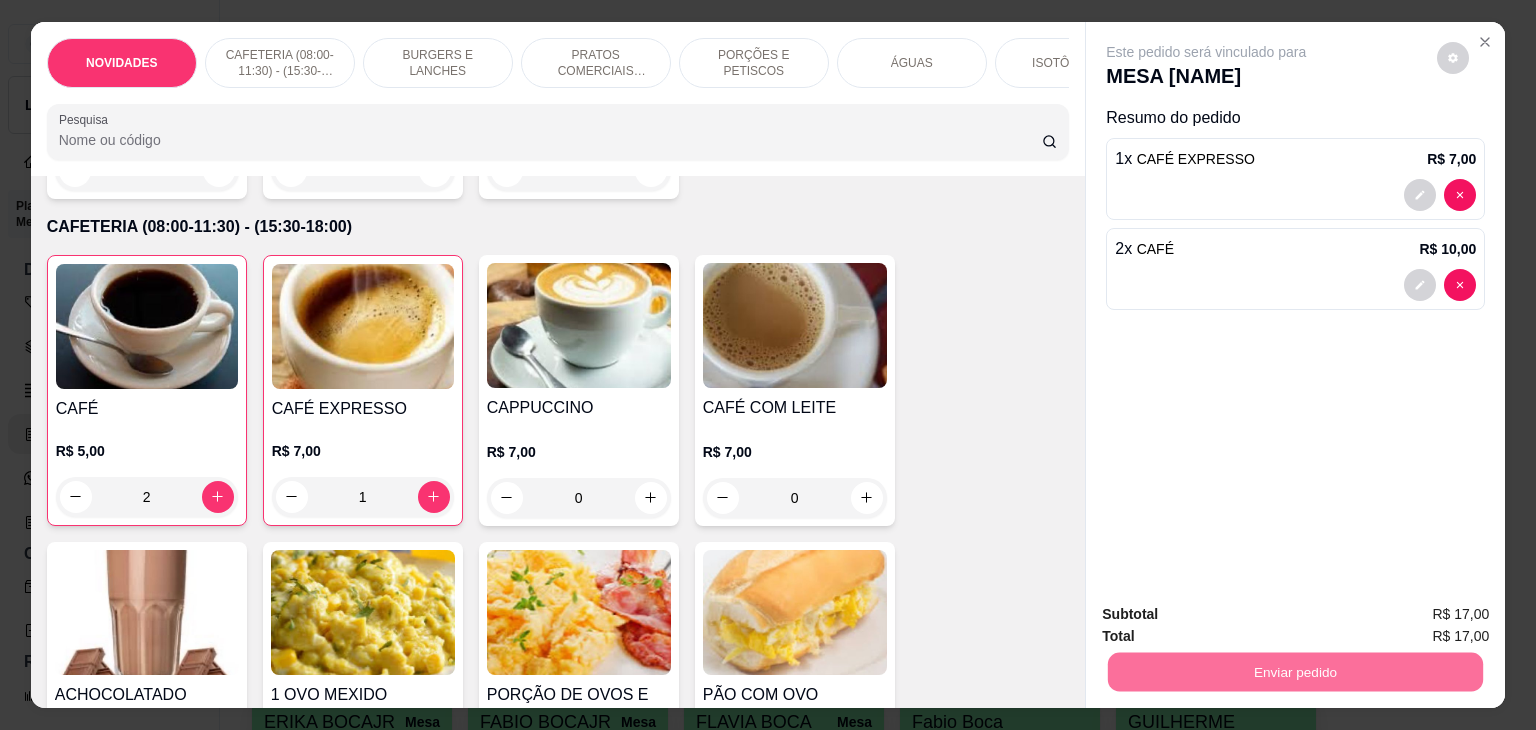 click on "Não registrar e enviar pedido" at bounding box center [1229, 615] 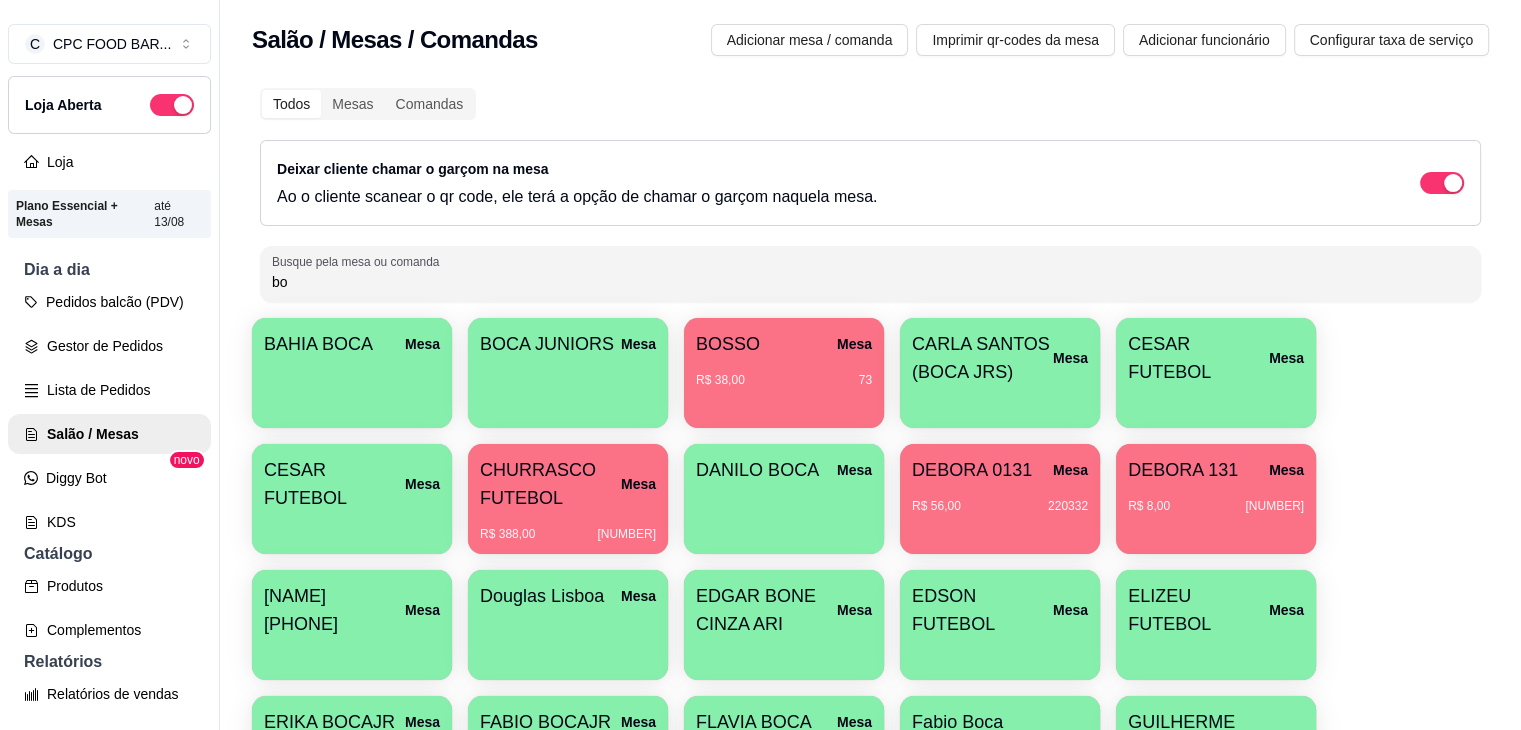 drag, startPoint x: 319, startPoint y: 280, endPoint x: 246, endPoint y: 265, distance: 74.52516 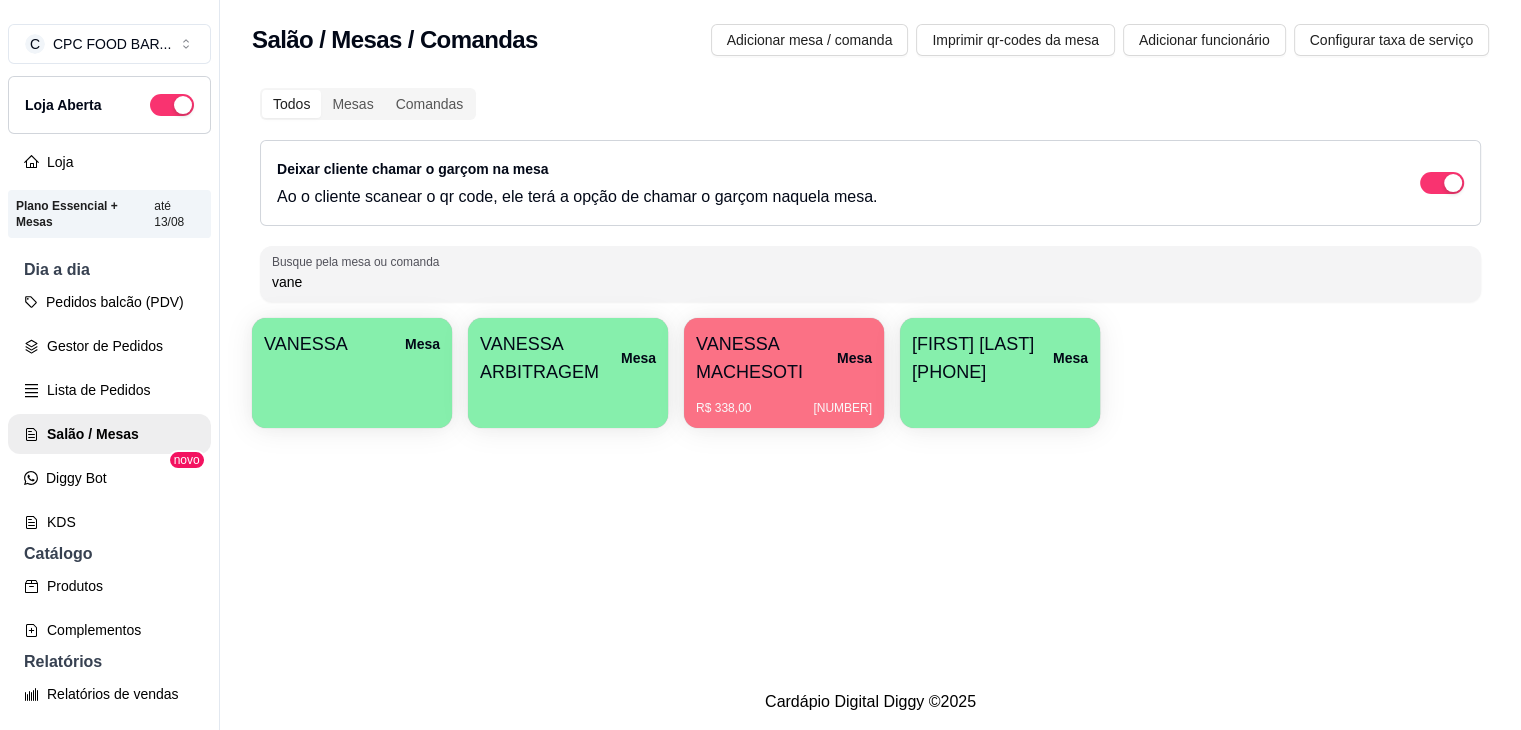 type on "vane" 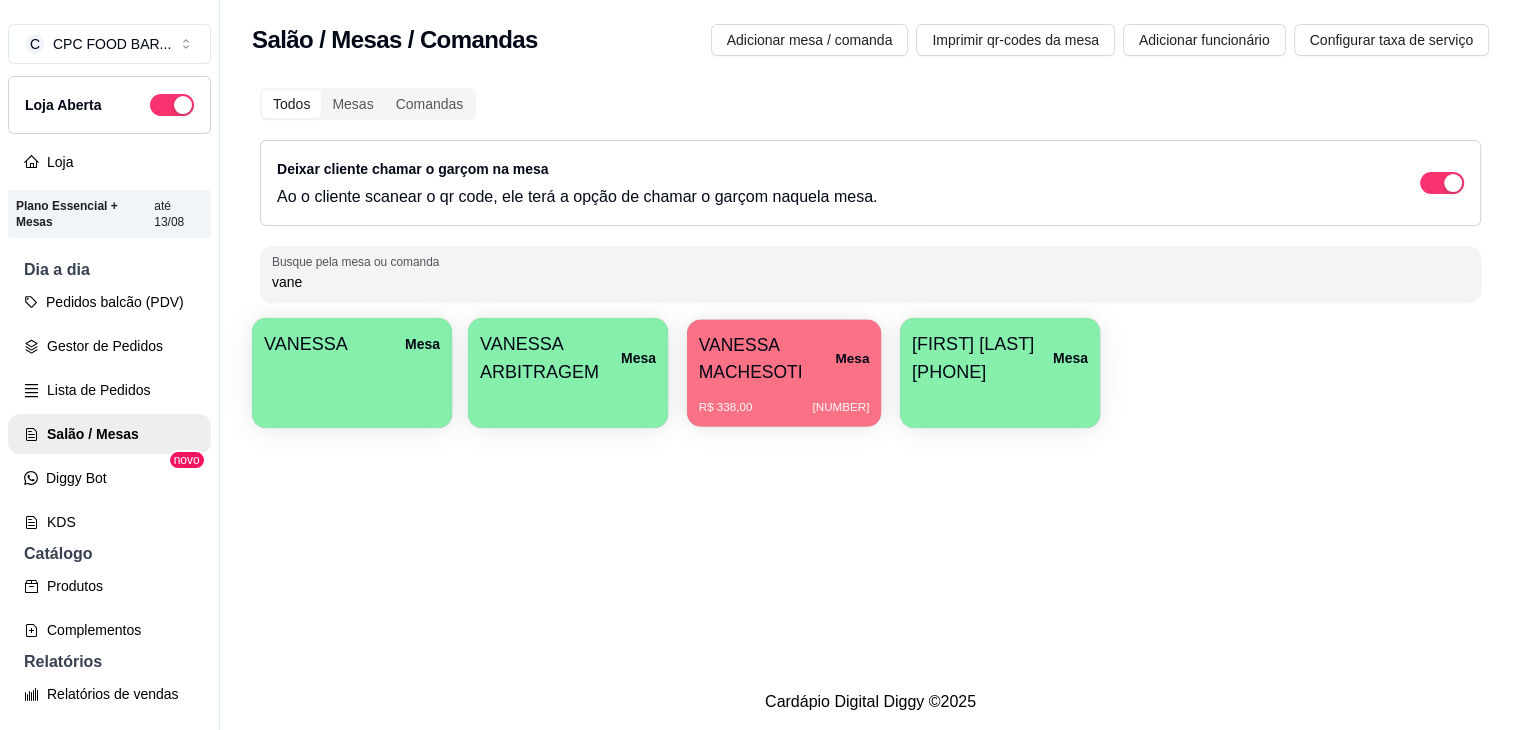 click on "VANESSA MACHESOTI" at bounding box center (767, 358) 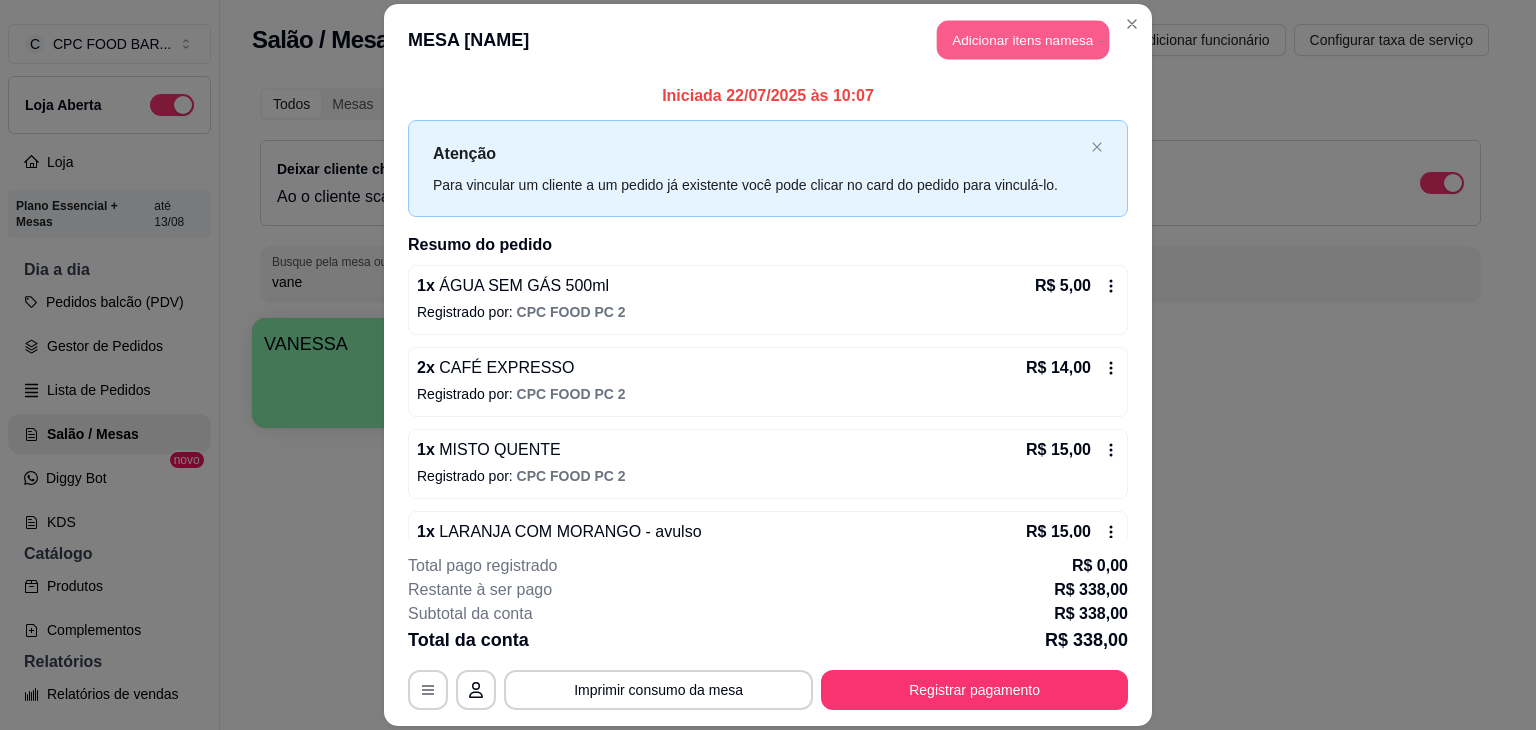 click on "Adicionar itens na  mesa" at bounding box center [1023, 39] 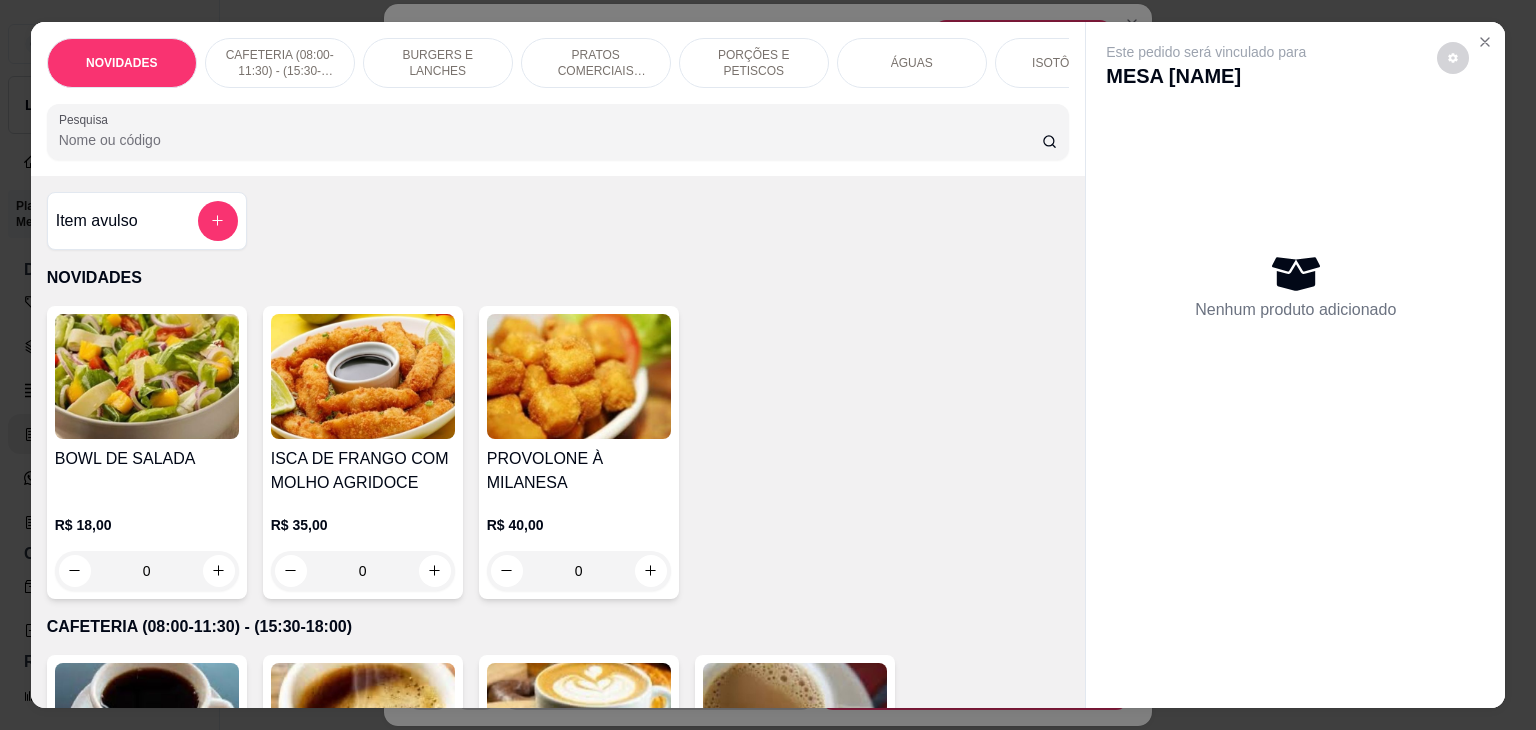 click on "ÁGUAS" at bounding box center [912, 63] 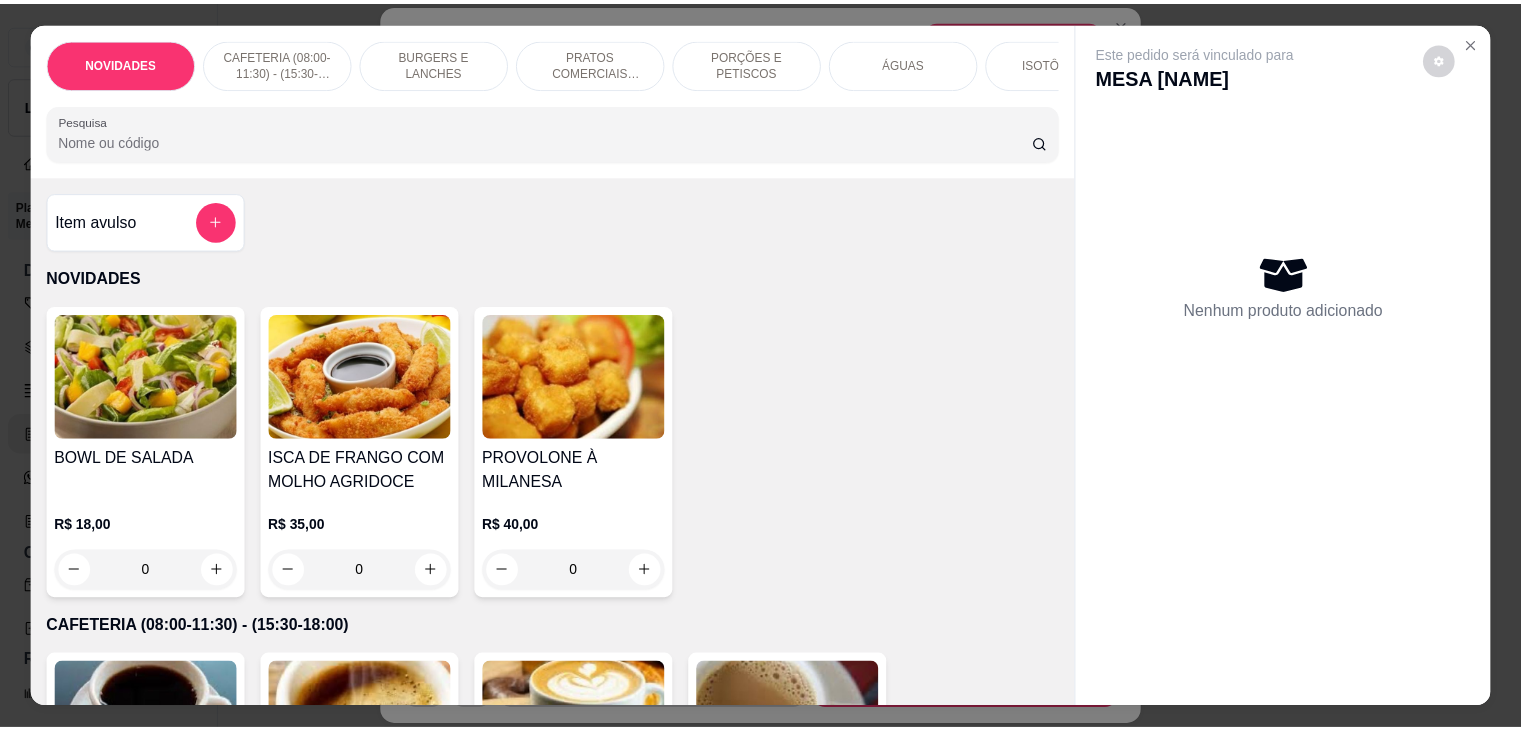 scroll, scrollTop: 49, scrollLeft: 0, axis: vertical 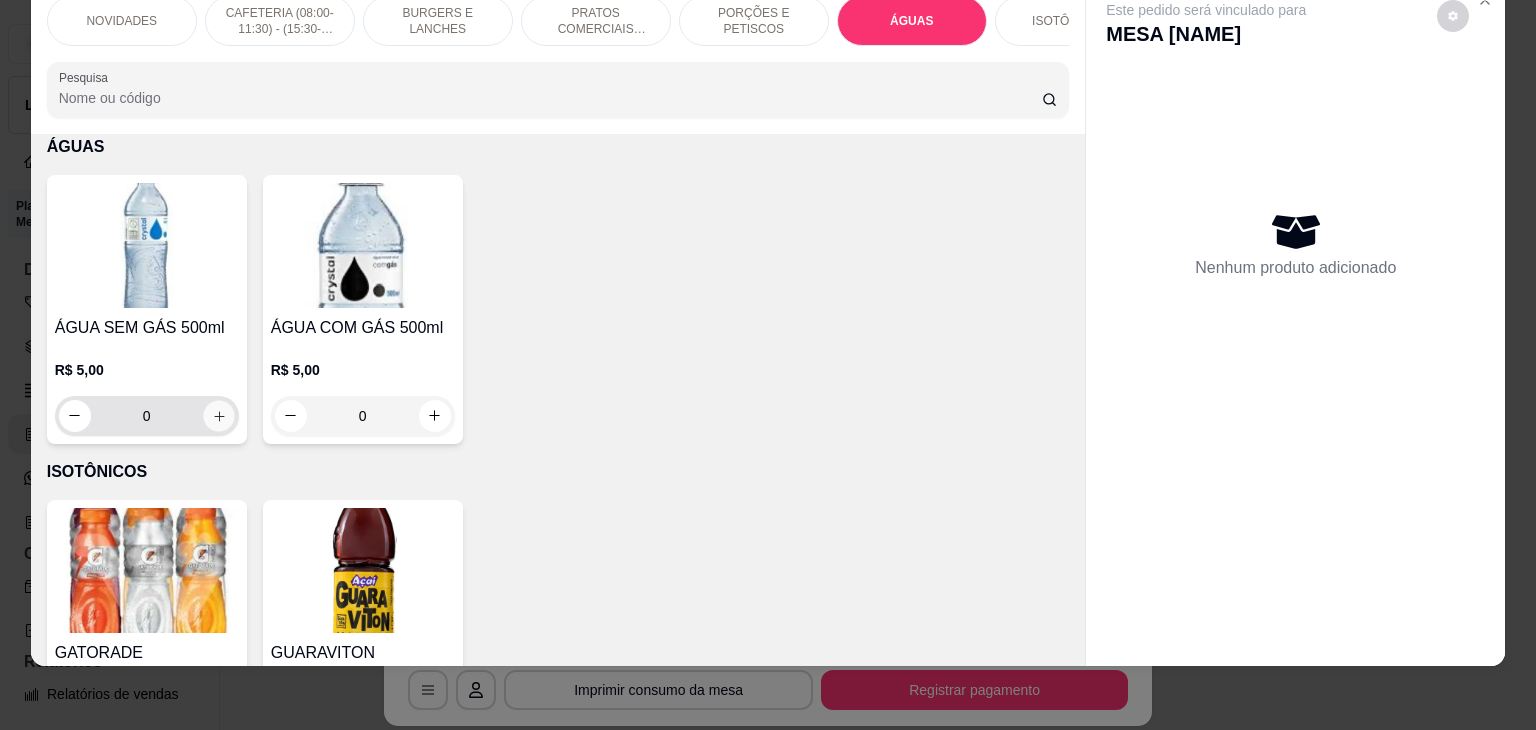 click 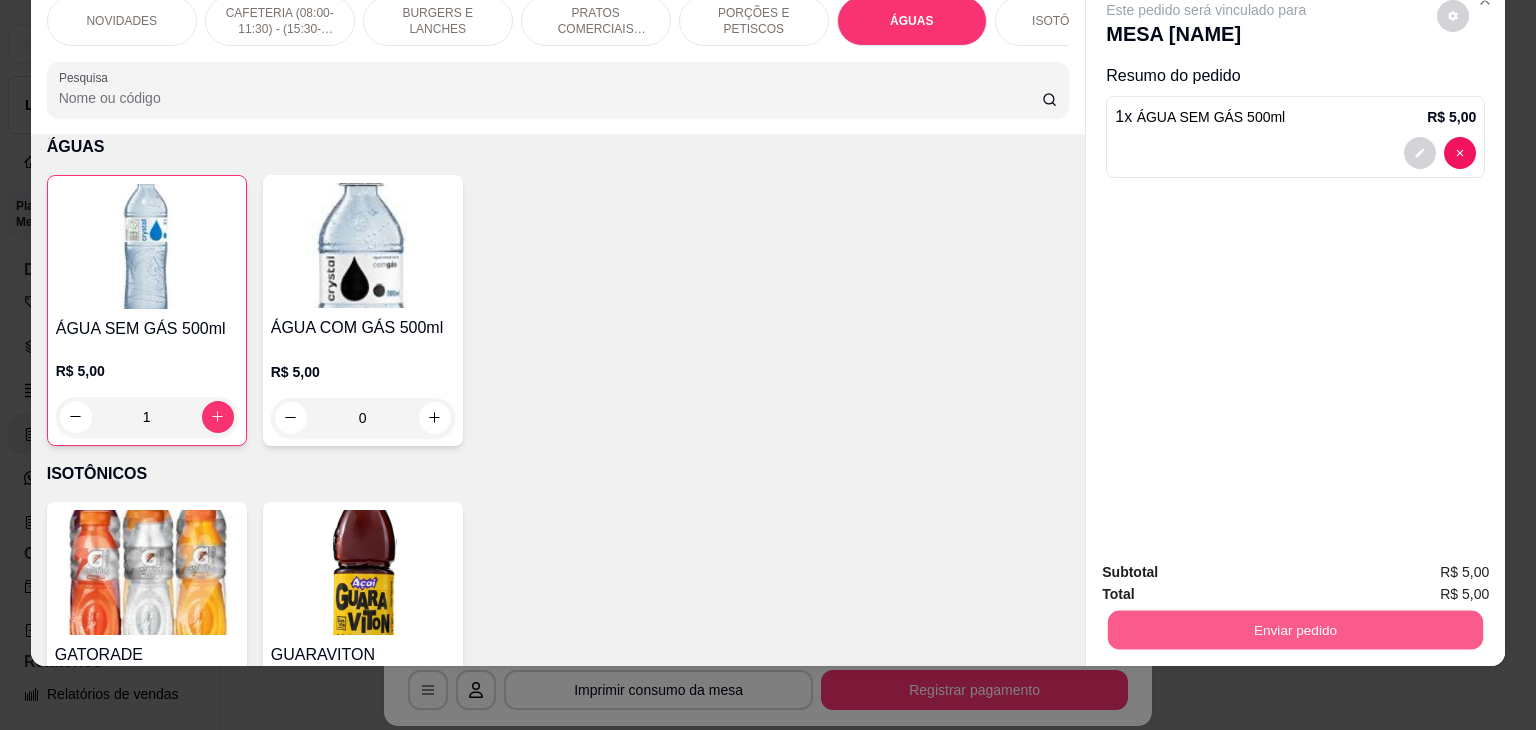 click on "Enviar pedido" at bounding box center [1295, 630] 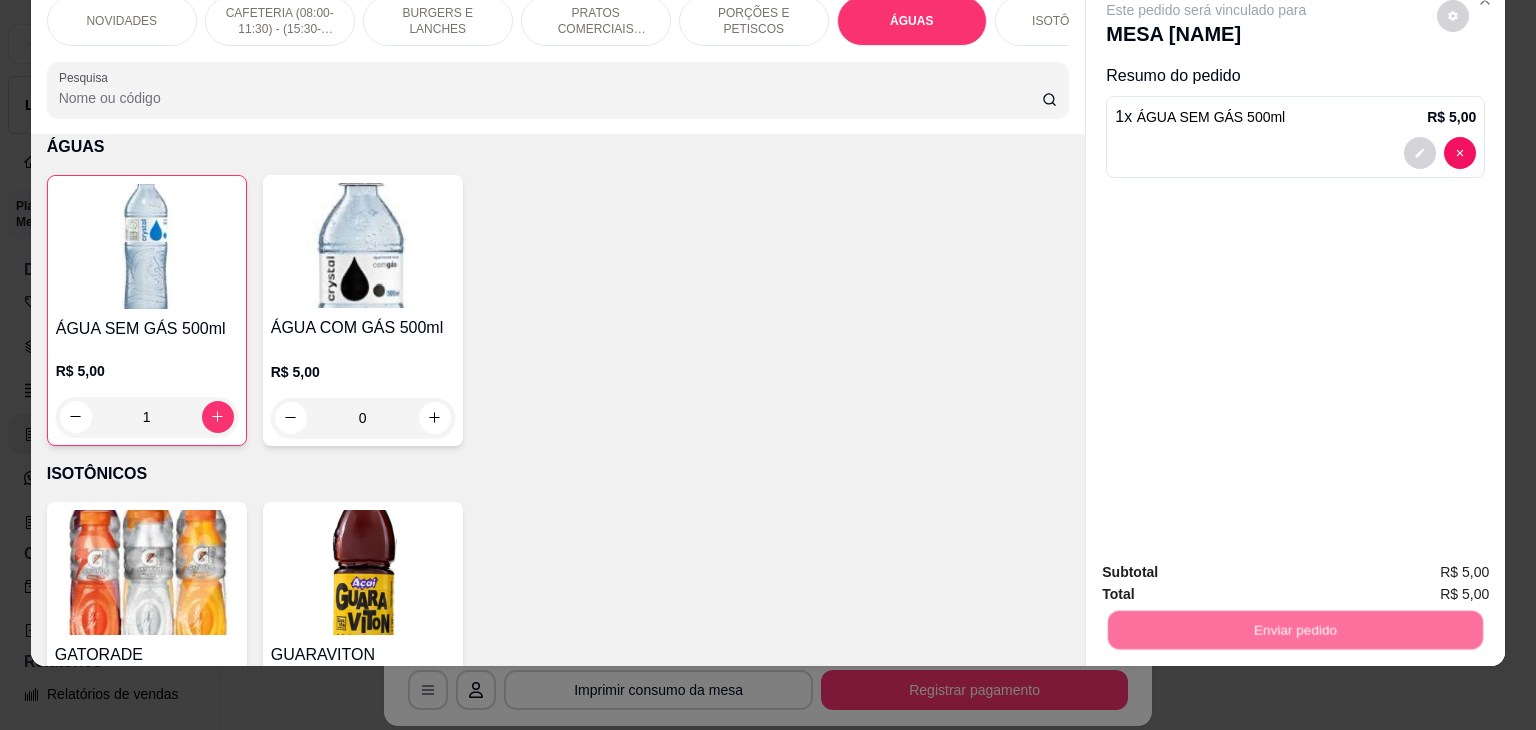 click on "Não registrar e enviar pedido" at bounding box center [1229, 565] 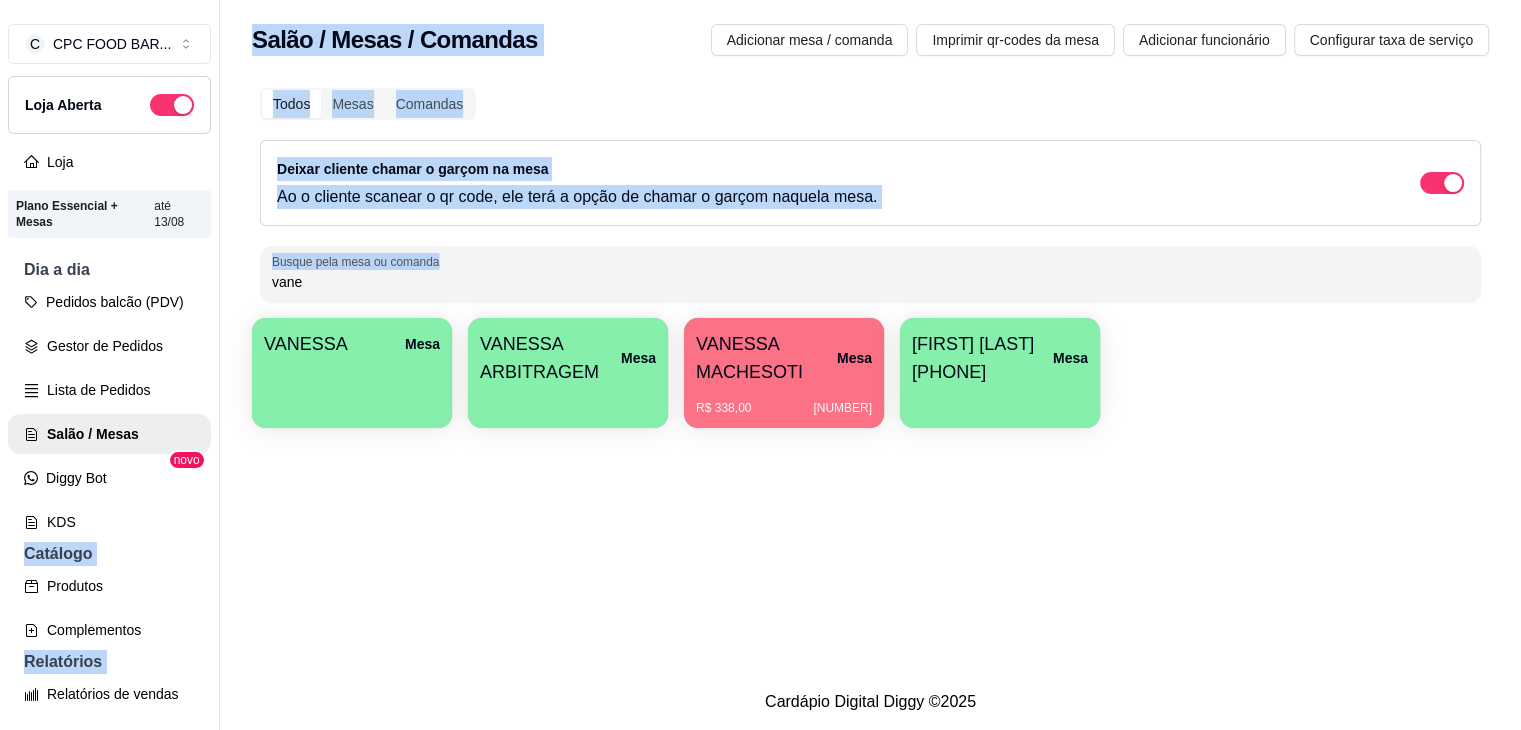 drag, startPoint x: 404, startPoint y: 292, endPoint x: 132, endPoint y: 292, distance: 272 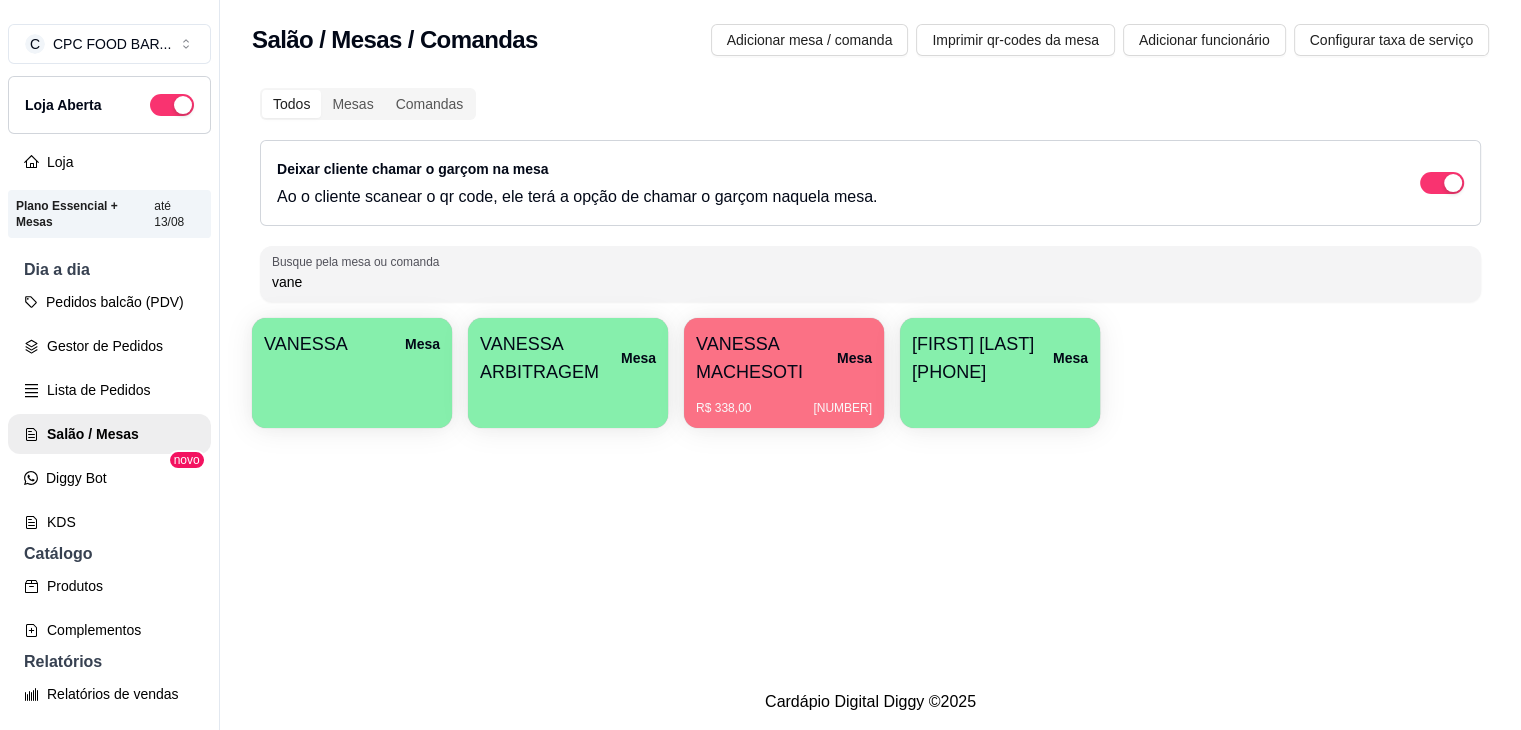 drag, startPoint x: 309, startPoint y: 288, endPoint x: 190, endPoint y: 273, distance: 119.94165 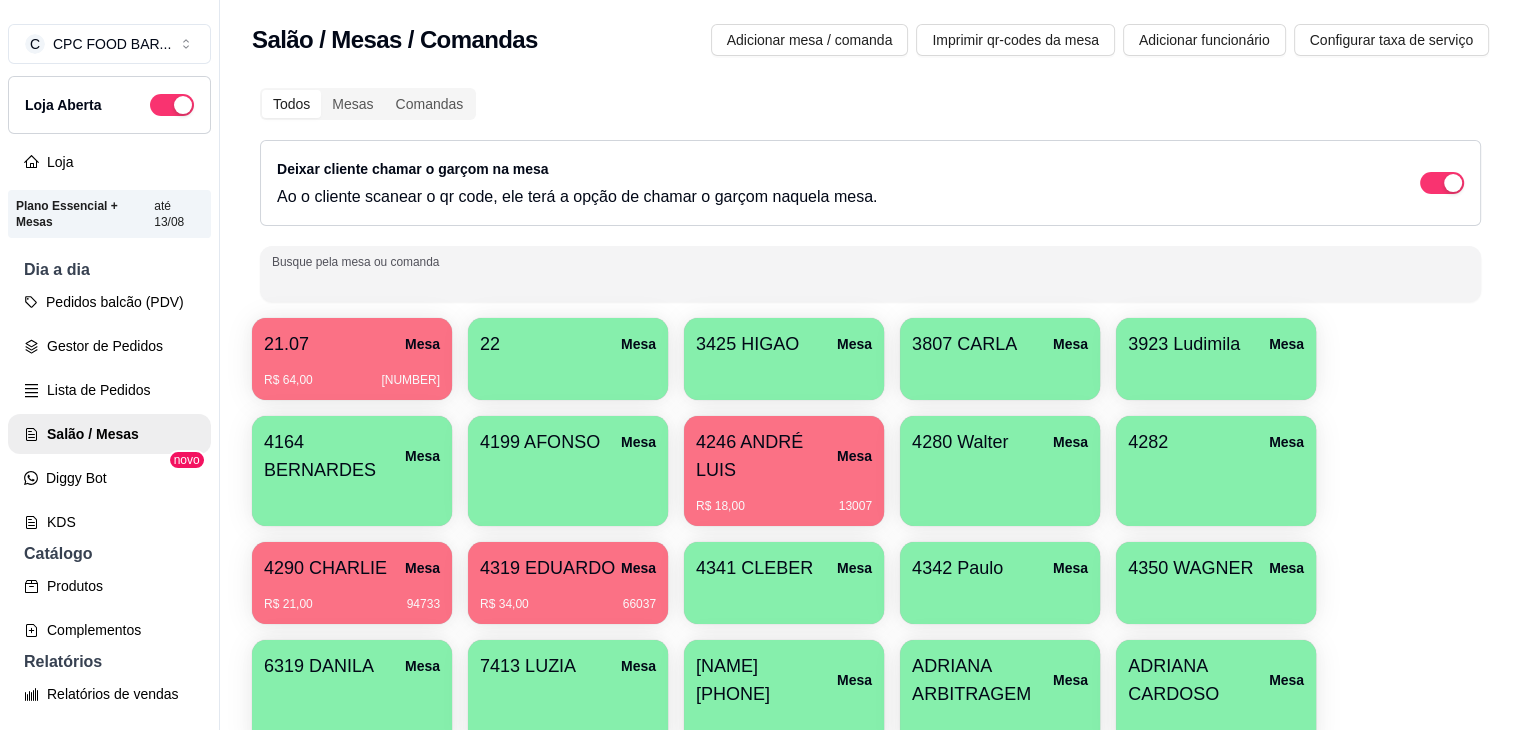 type 